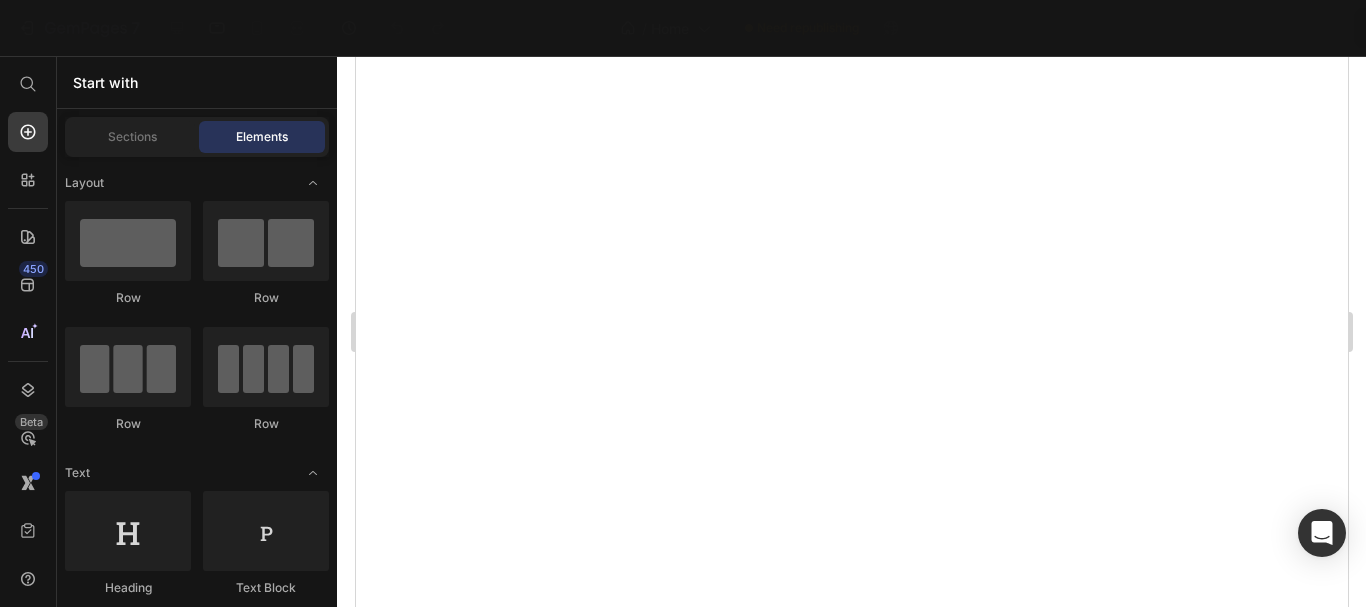 scroll, scrollTop: 0, scrollLeft: 0, axis: both 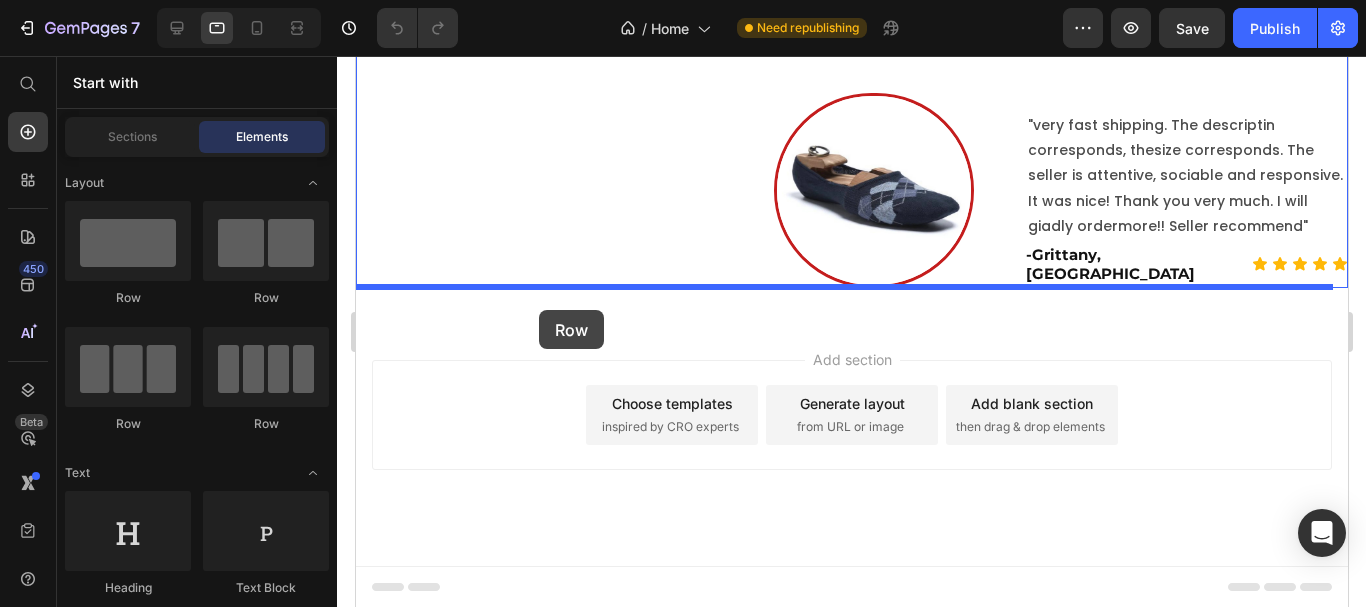 drag, startPoint x: 481, startPoint y: 434, endPoint x: 538, endPoint y: 310, distance: 136.47343 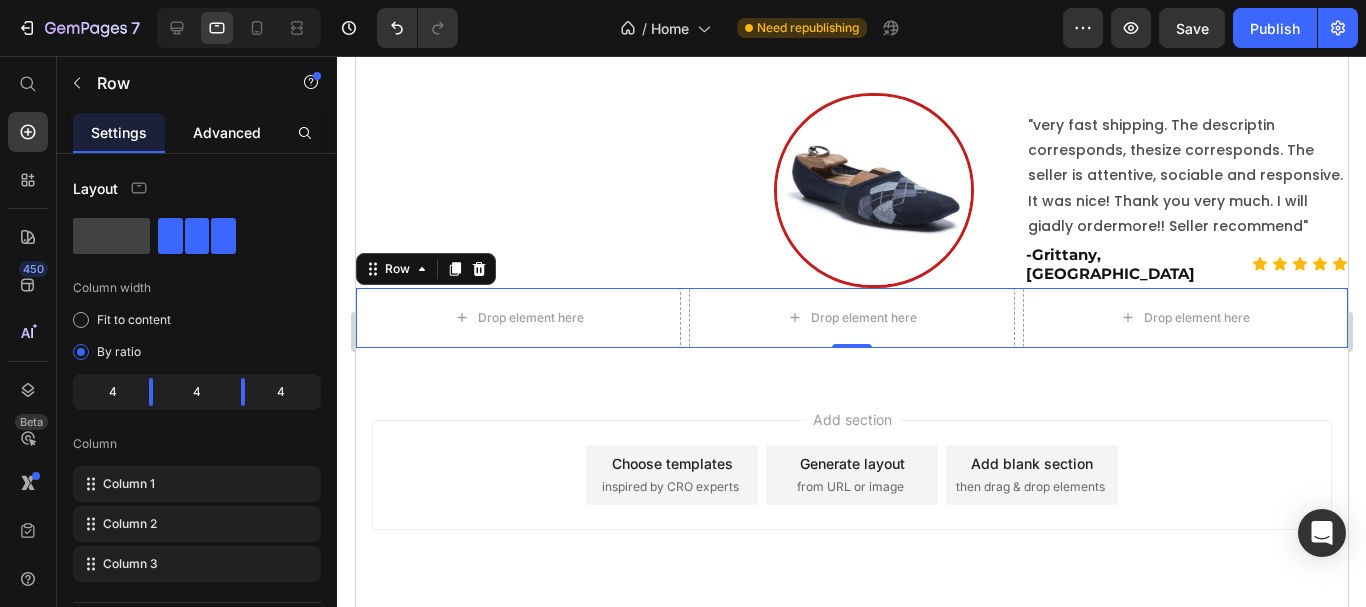 click on "Advanced" at bounding box center (227, 132) 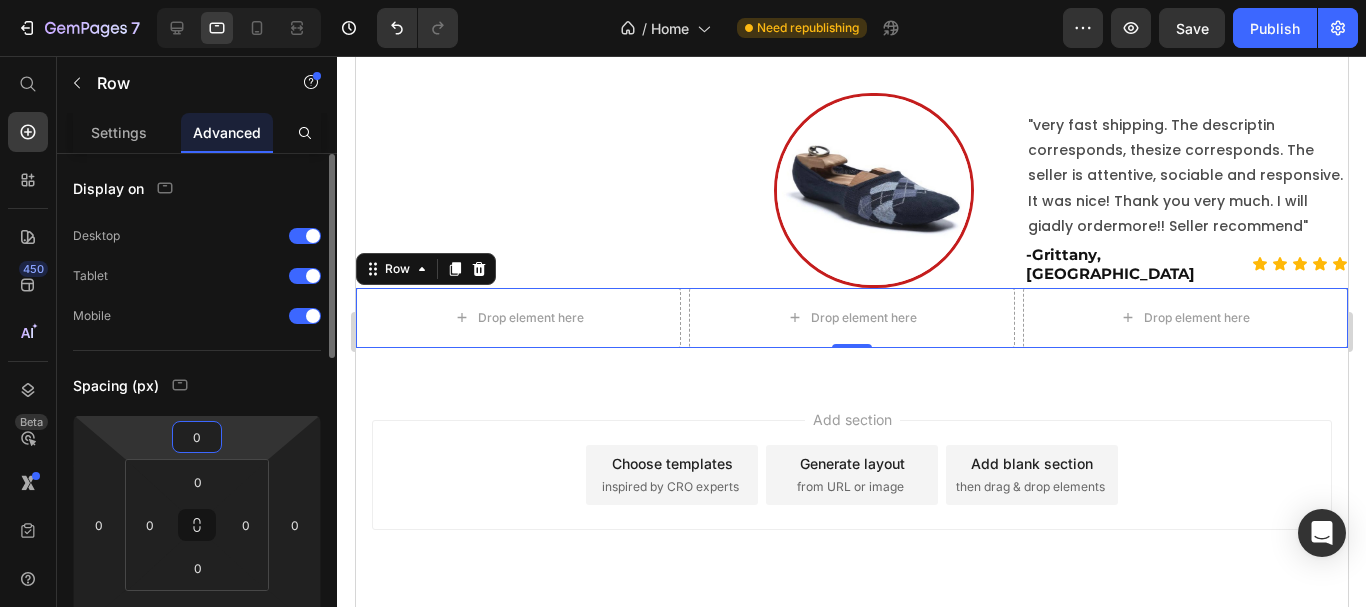 click on "0" at bounding box center (197, 437) 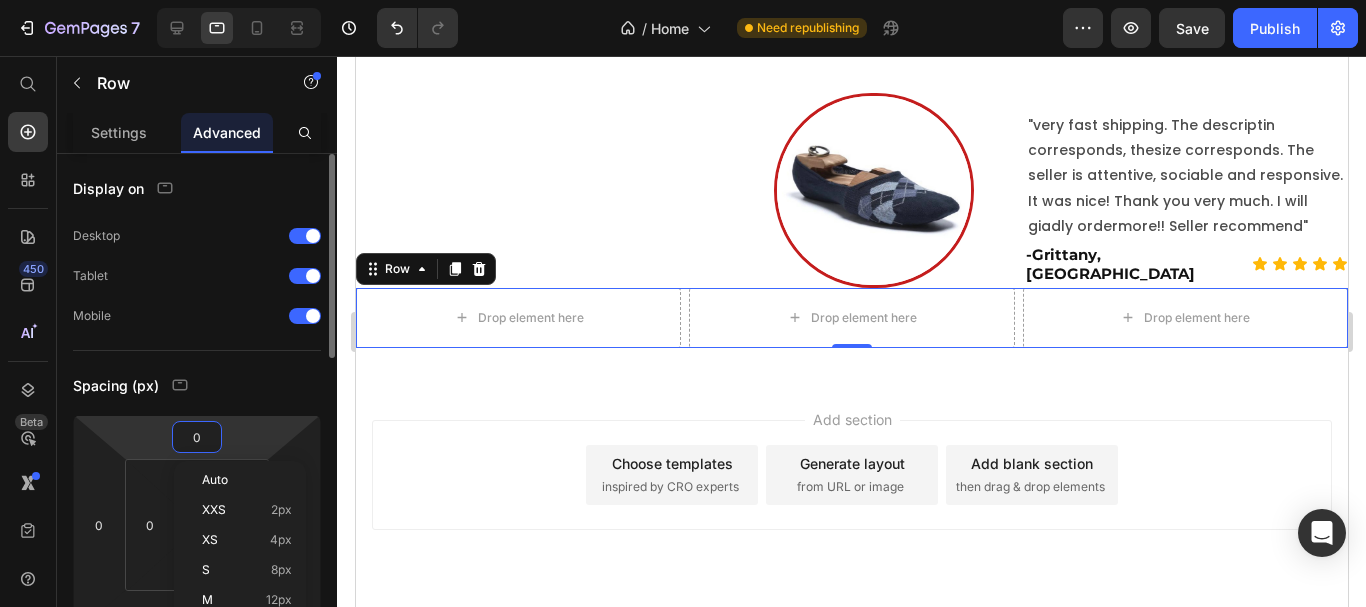 scroll, scrollTop: 100, scrollLeft: 0, axis: vertical 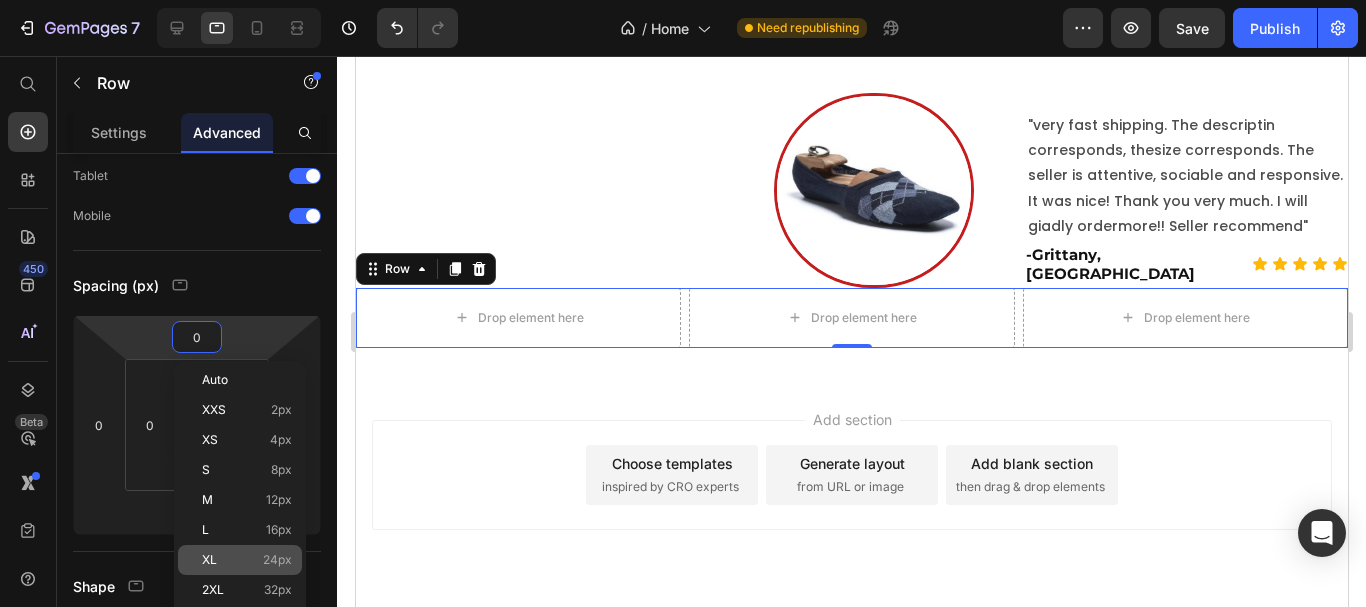 click on "XL 24px" 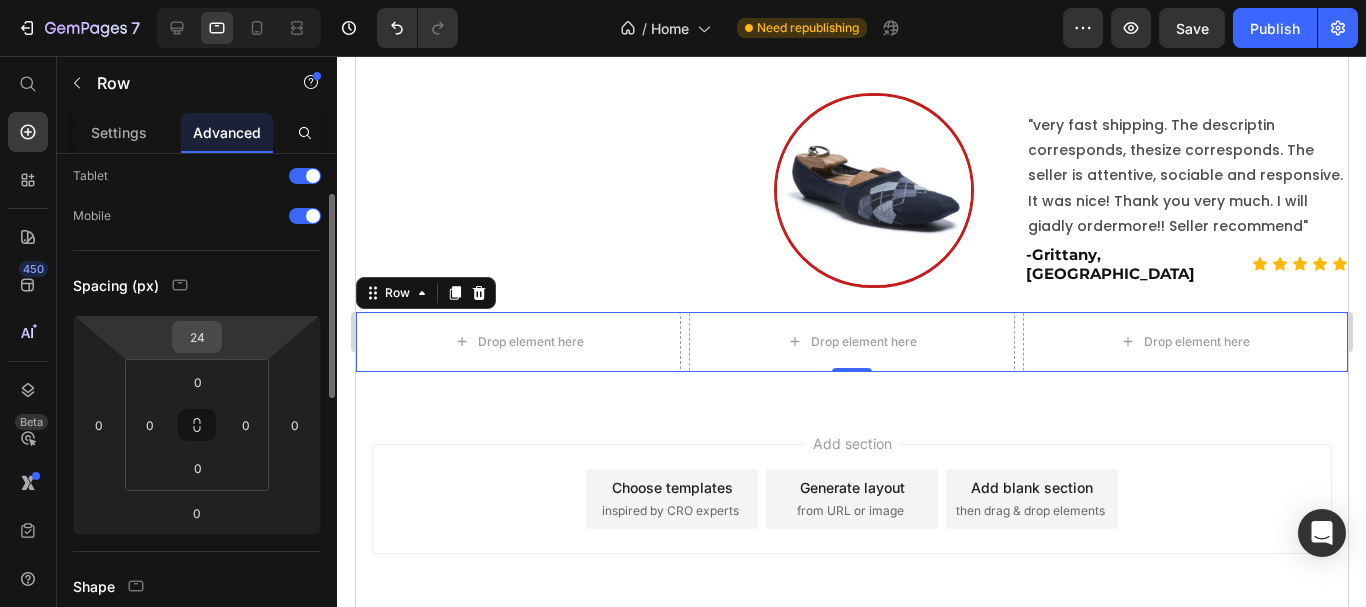 click on "24" at bounding box center (197, 337) 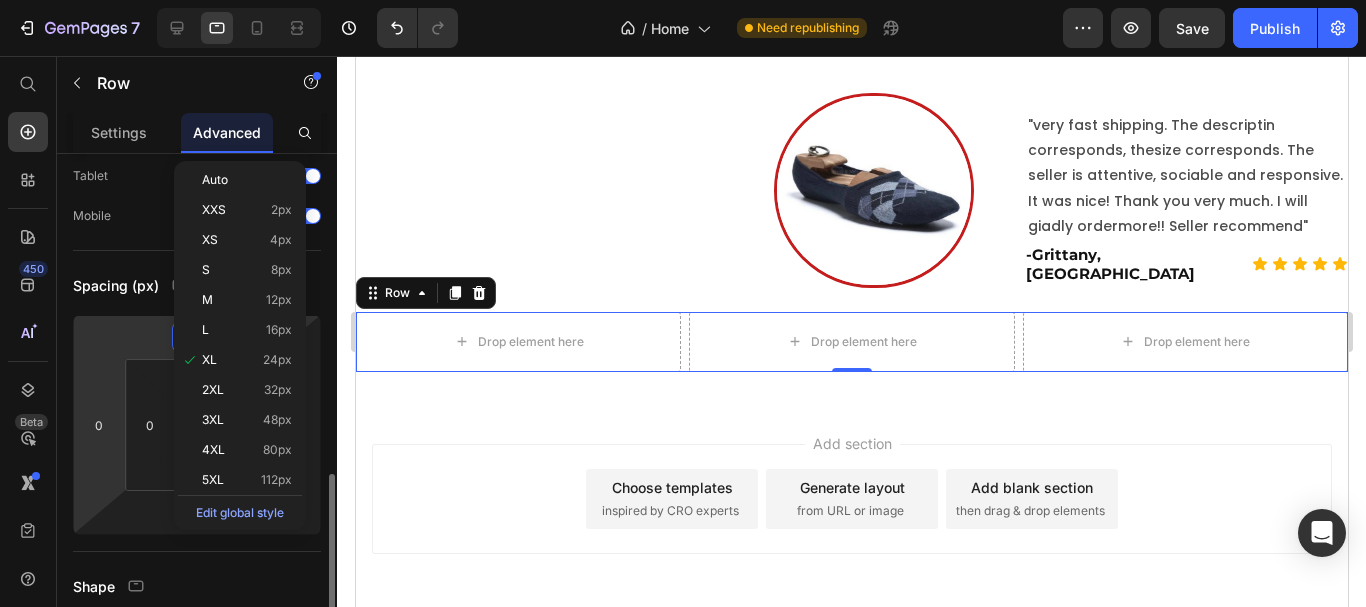scroll, scrollTop: 300, scrollLeft: 0, axis: vertical 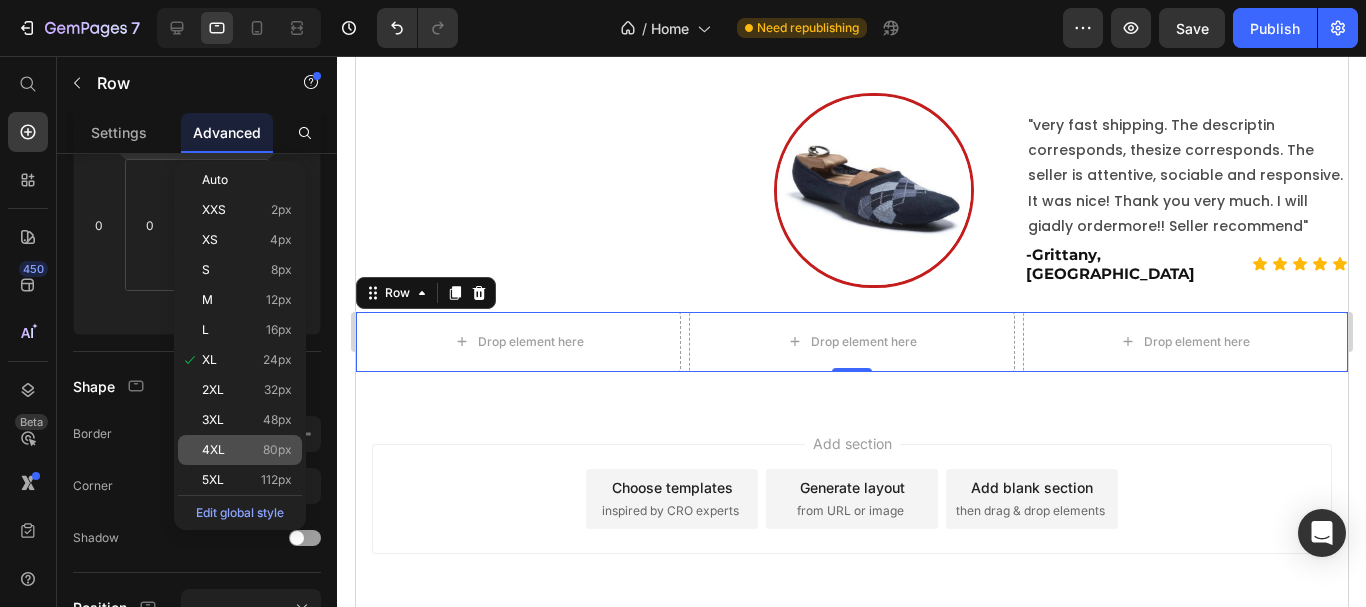 click on "4XL 80px" at bounding box center [247, 450] 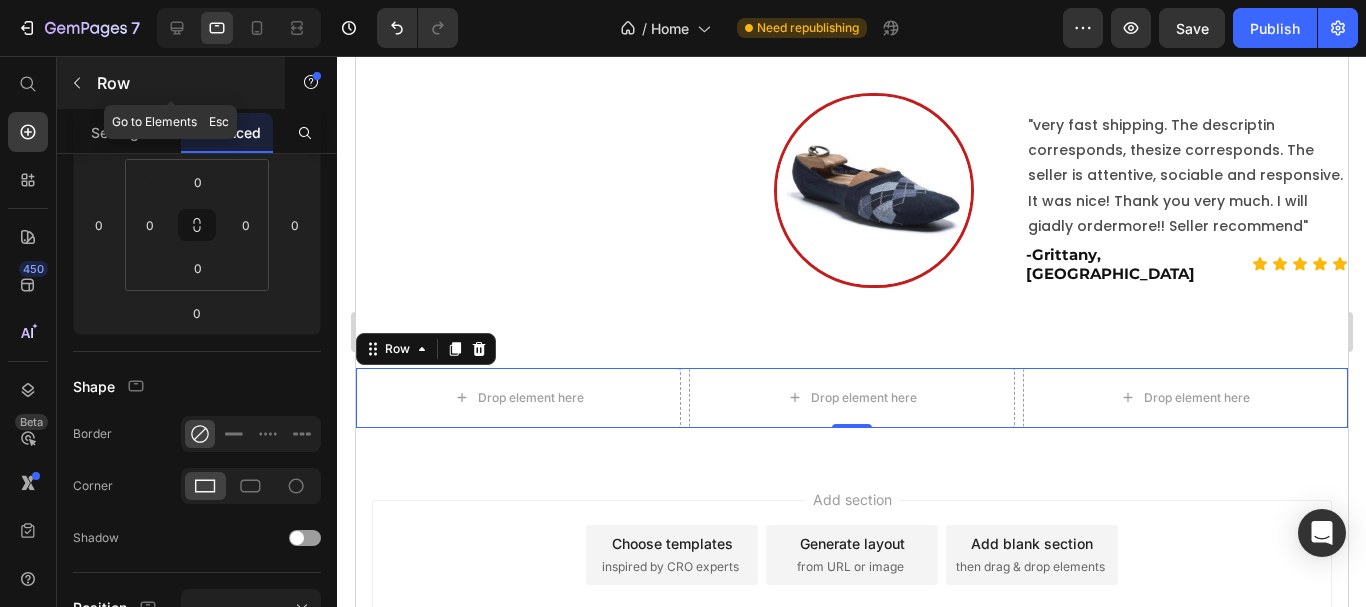 click 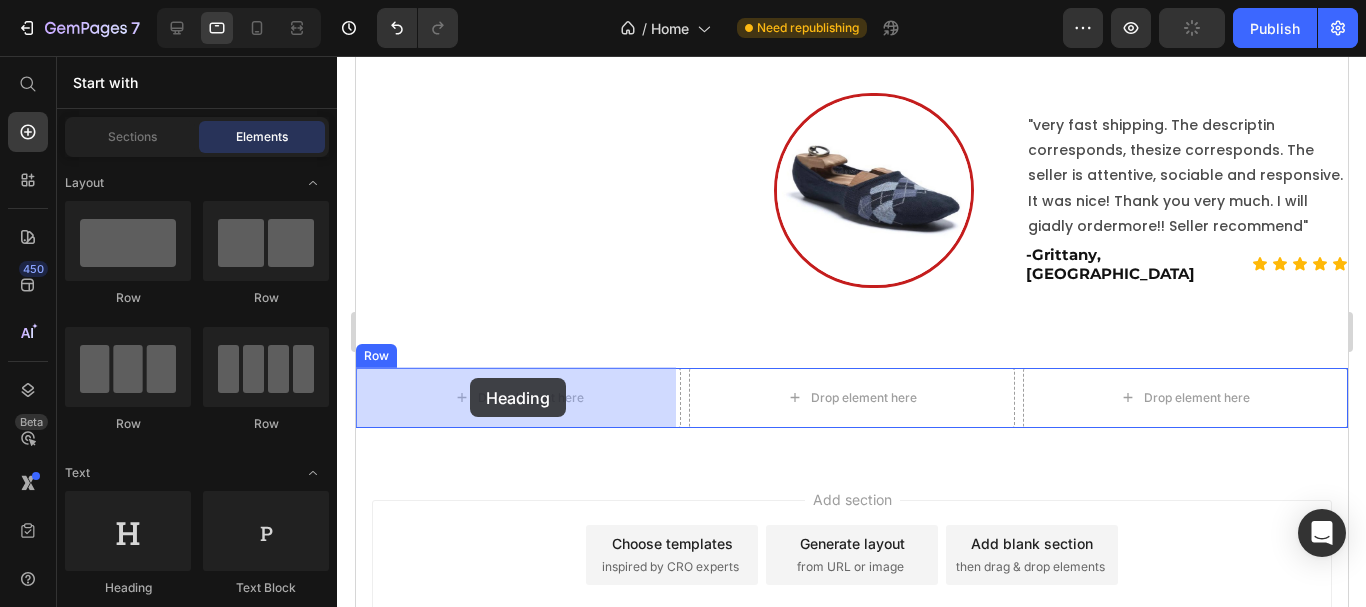 drag, startPoint x: 481, startPoint y: 604, endPoint x: 469, endPoint y: 378, distance: 226.31836 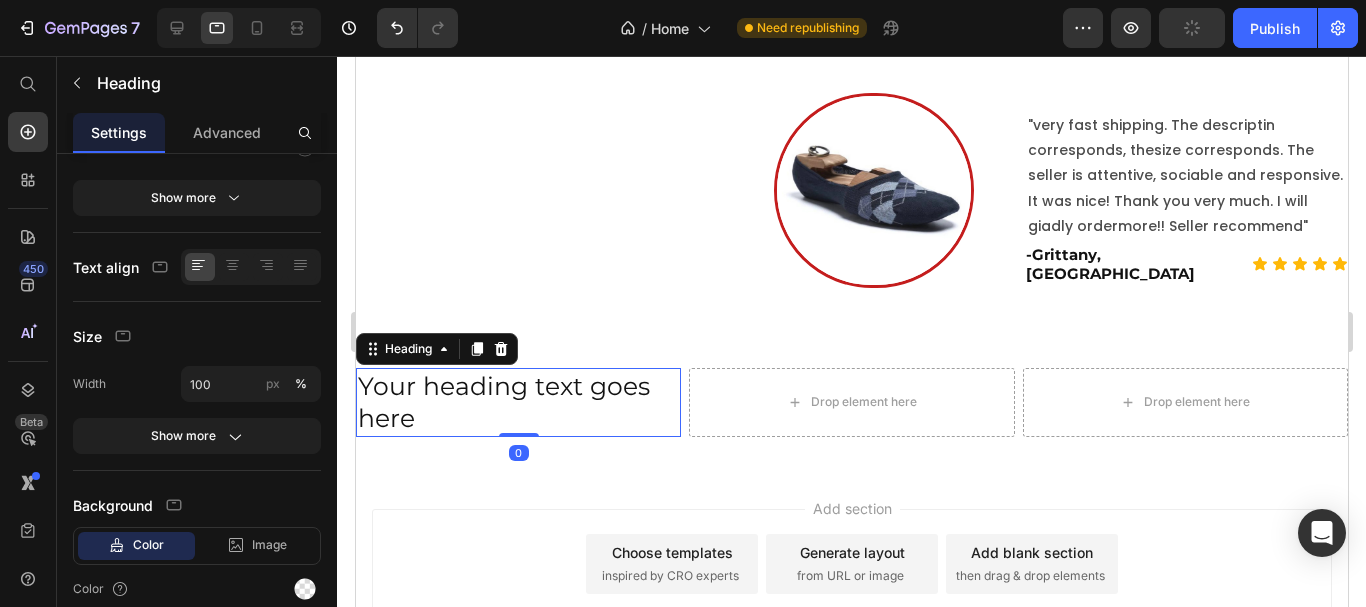scroll, scrollTop: 0, scrollLeft: 0, axis: both 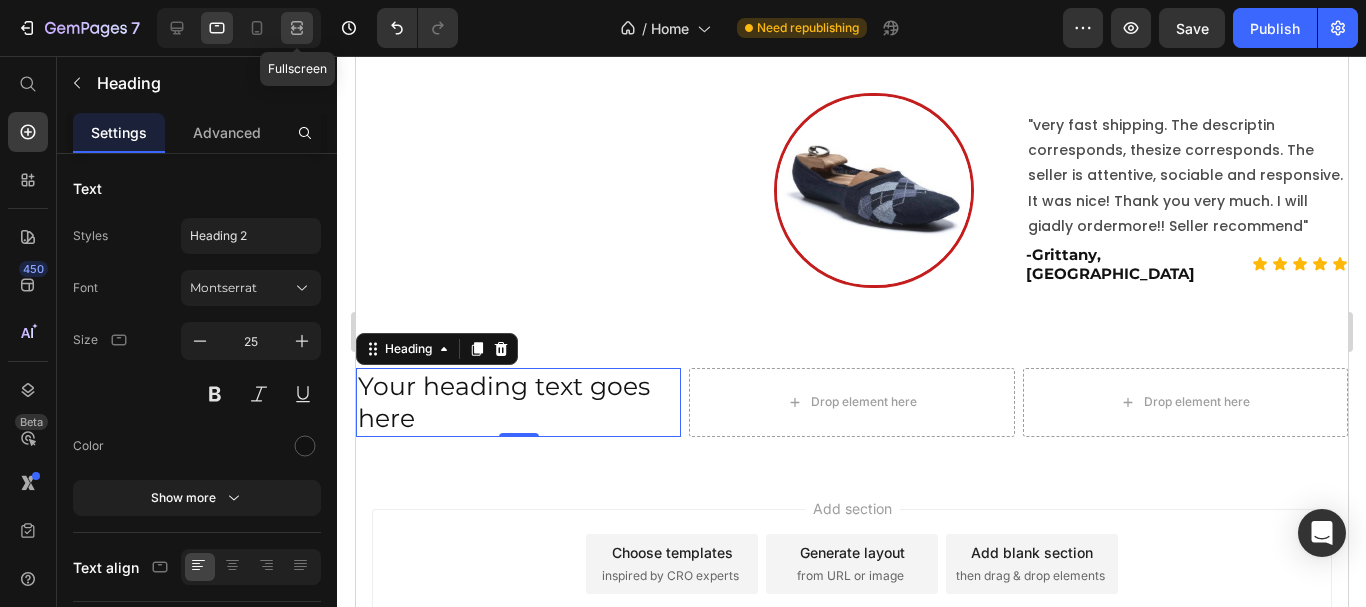 click 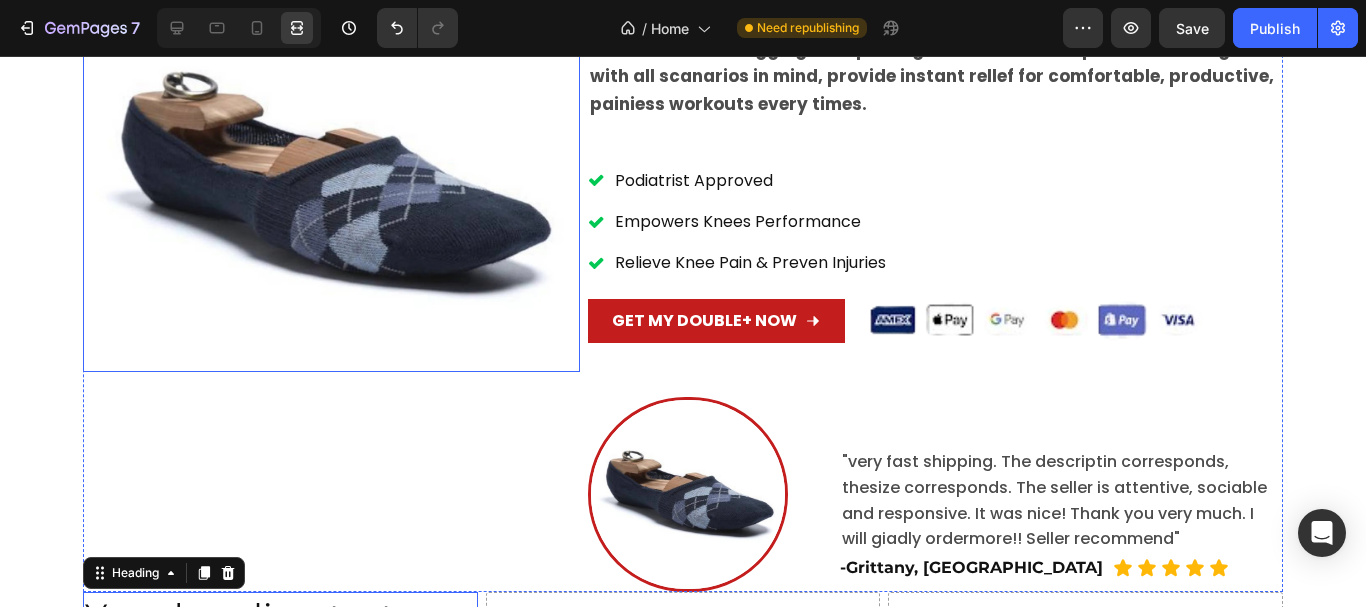 scroll, scrollTop: 479, scrollLeft: 0, axis: vertical 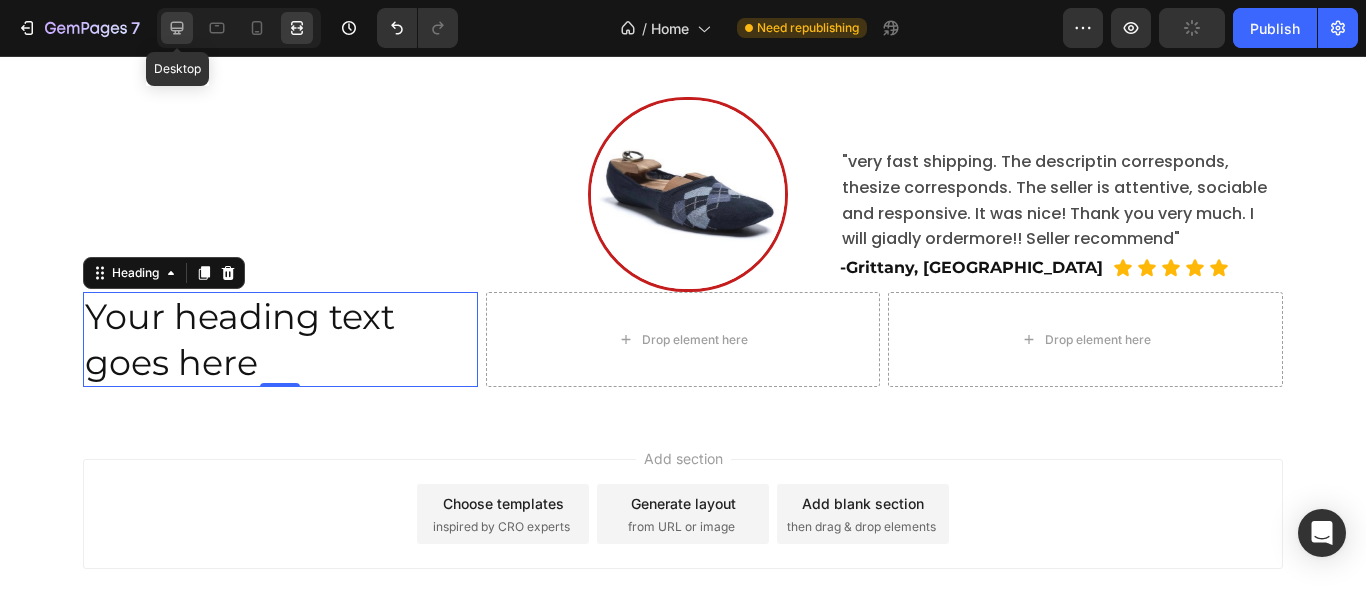 click 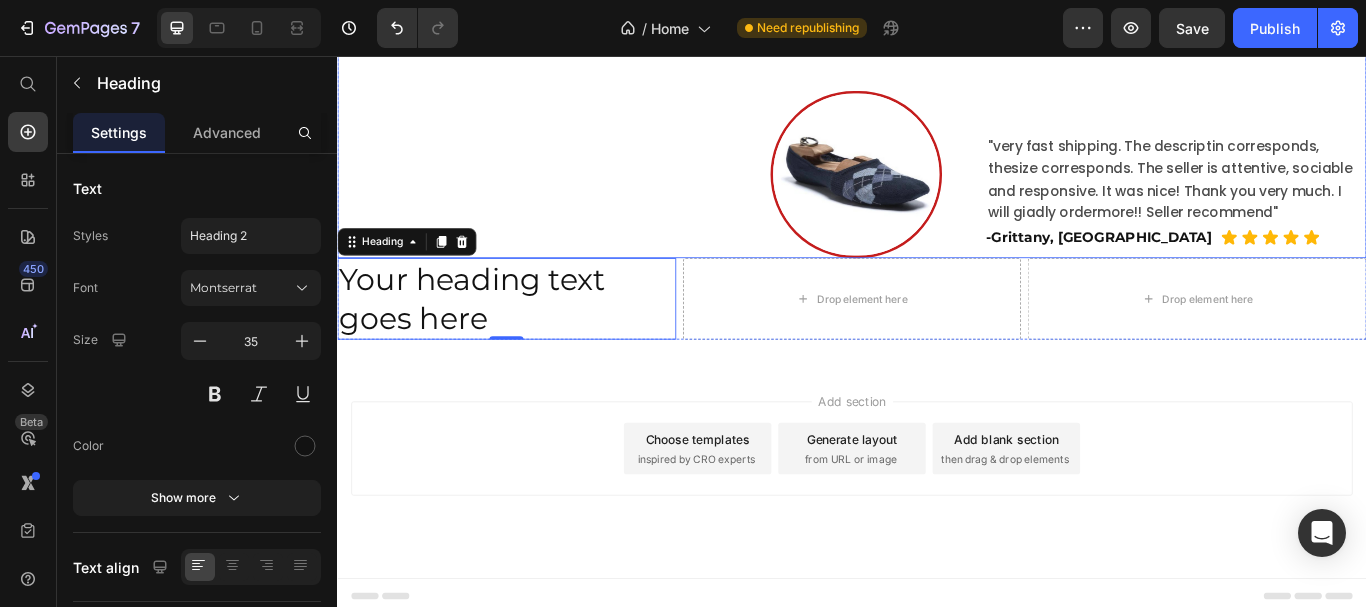 click on "Double+ TM Heading Image" at bounding box center (585, -29) 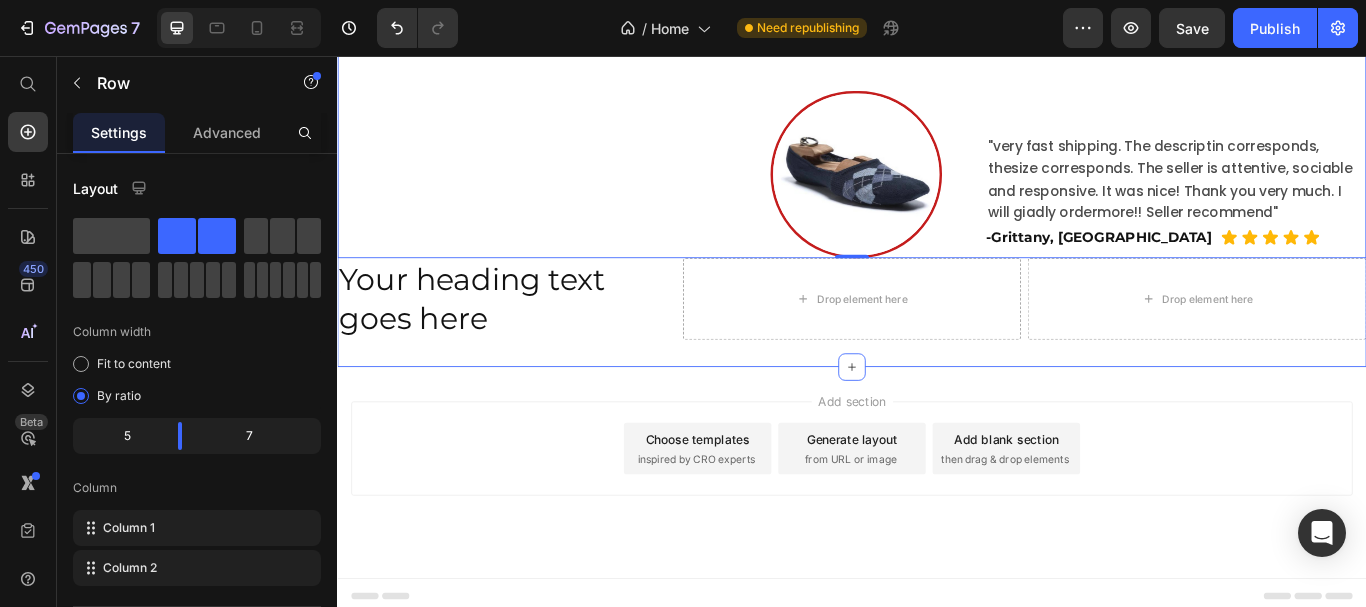 click on "Double+ TM Heading Image Icon Icon Icon Icon
Icon Icon List Rated 3800+ Happy Clients Text Block Row Double Protect, DOuble Support Heading Never deal with nagging knee pain again DUBBLE+ knee pads ware designed with all scanarios in mind, provide instant rellef for comfortable, productive, painiess workouts every times. Text Block
Podiatrist Approved
Empowers Knees Performance
Relieve Knee Pain & Preven Injuries Item List
GET MY DOUBLE+ NOW Button Image Row Image "very fast shipping. The descriptin corresponds, thesize corresponds. The seller is attentive, sociable and responsive. It was nice! Thank you very much. I will giadly ordermore!! Seller recommend" Text Block -Grittany, [GEOGRAPHIC_DATA]  Heading Icon Icon Icon Icon
Icon Icon List Row Row Row   0 Your heading text goes here Heading
Drop element here
Drop element here Row Row Section 1" at bounding box center (937, 18) 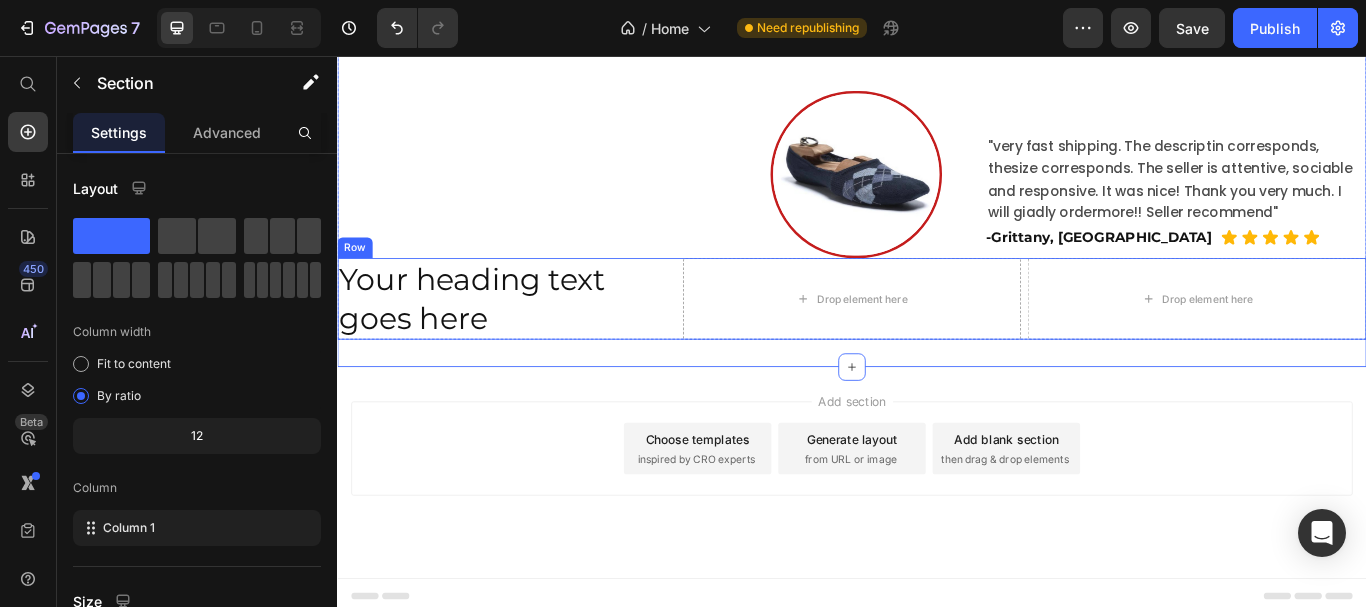 click on "Drop element here" at bounding box center [1339, 339] 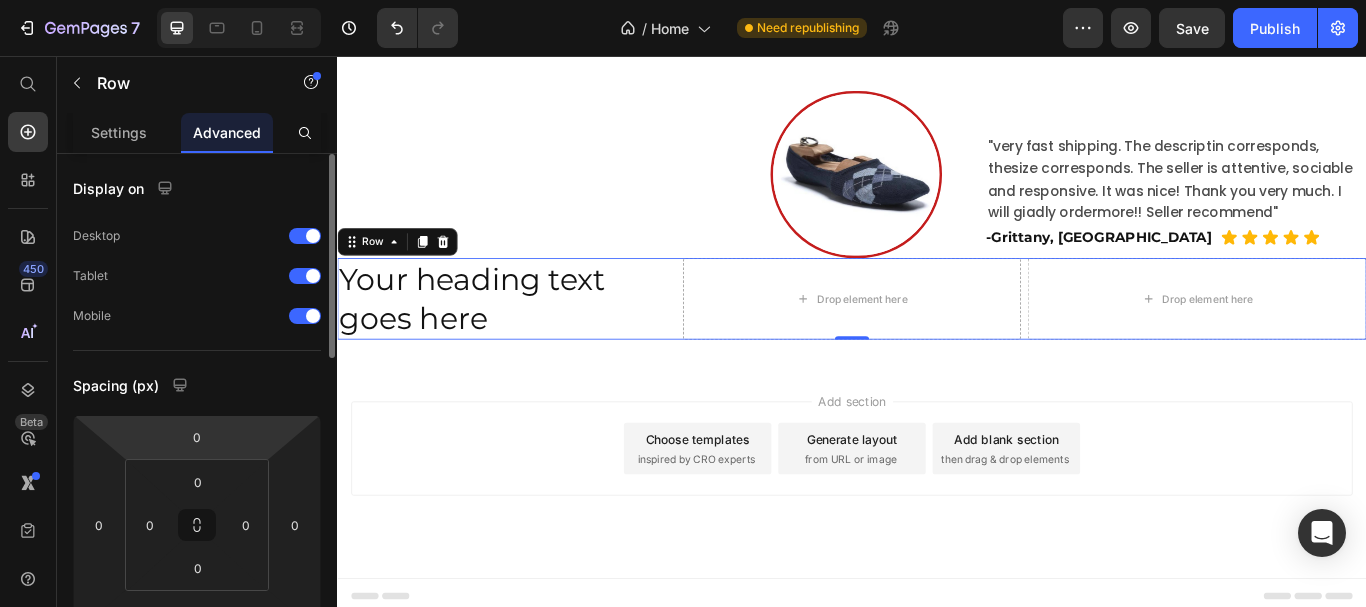 scroll, scrollTop: 200, scrollLeft: 0, axis: vertical 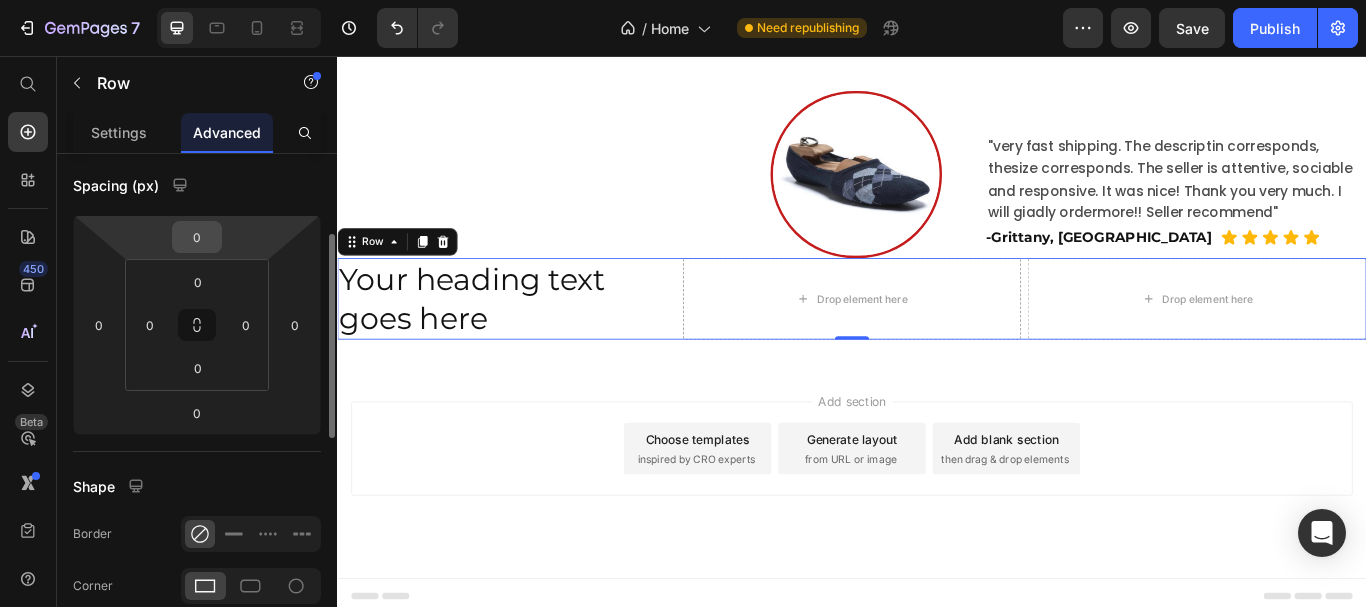 click on "0" at bounding box center (197, 237) 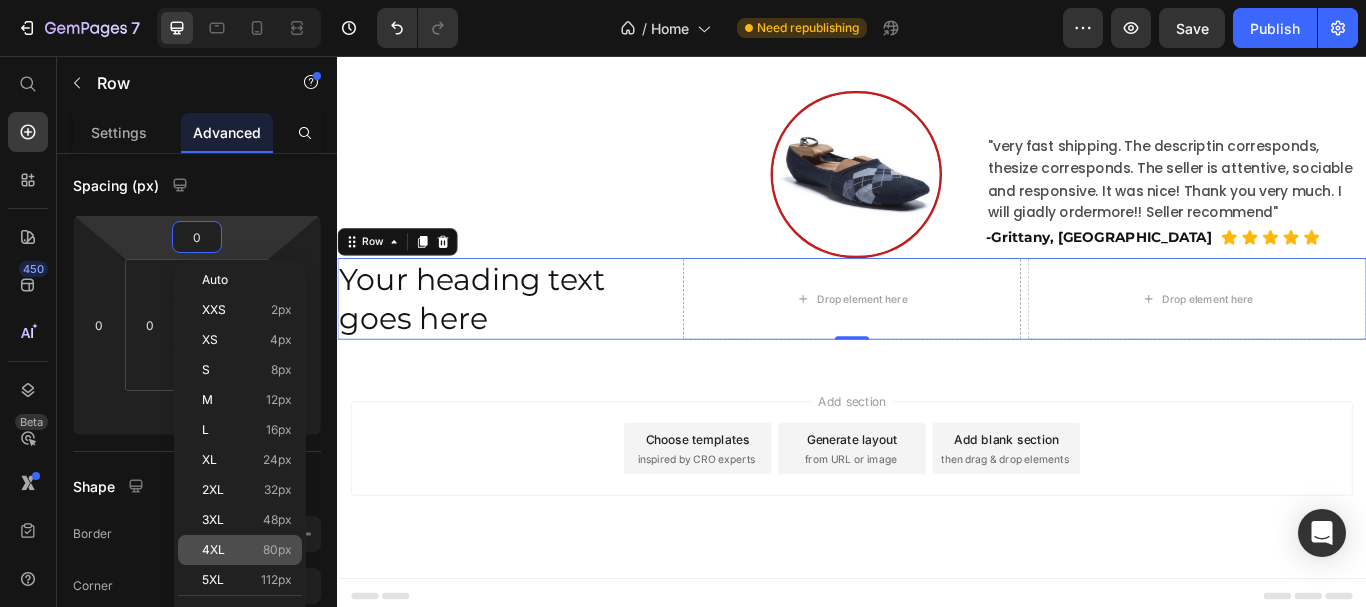 click on "4XL 80px" at bounding box center [247, 550] 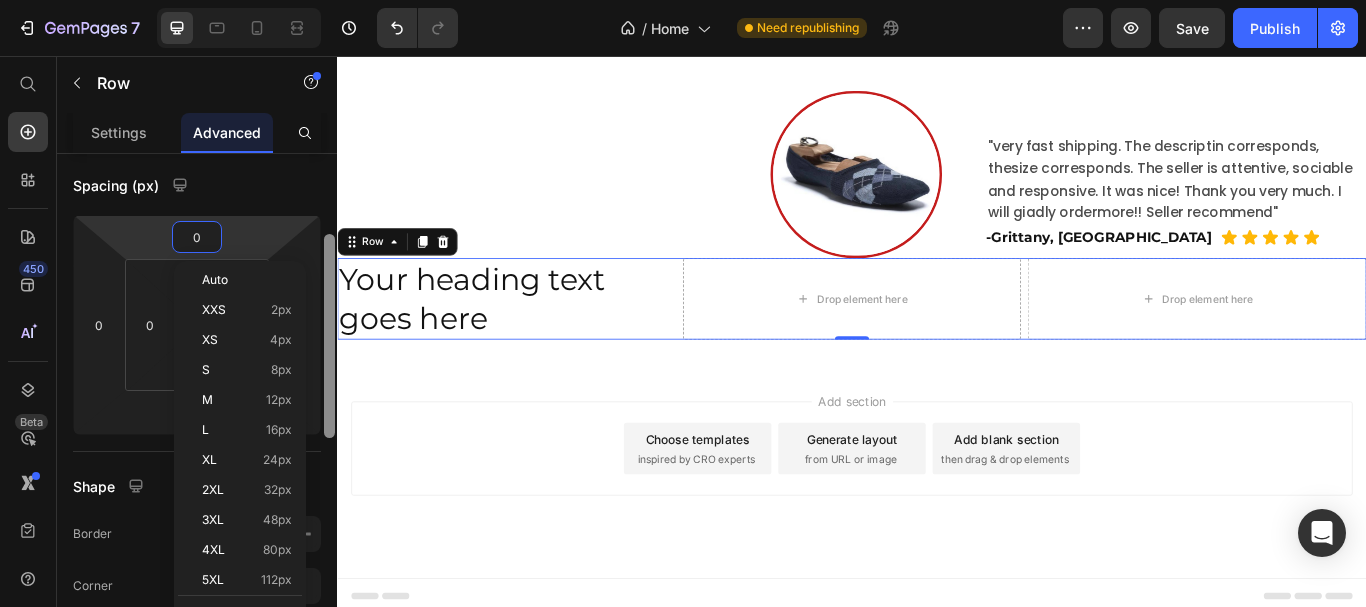type on "80" 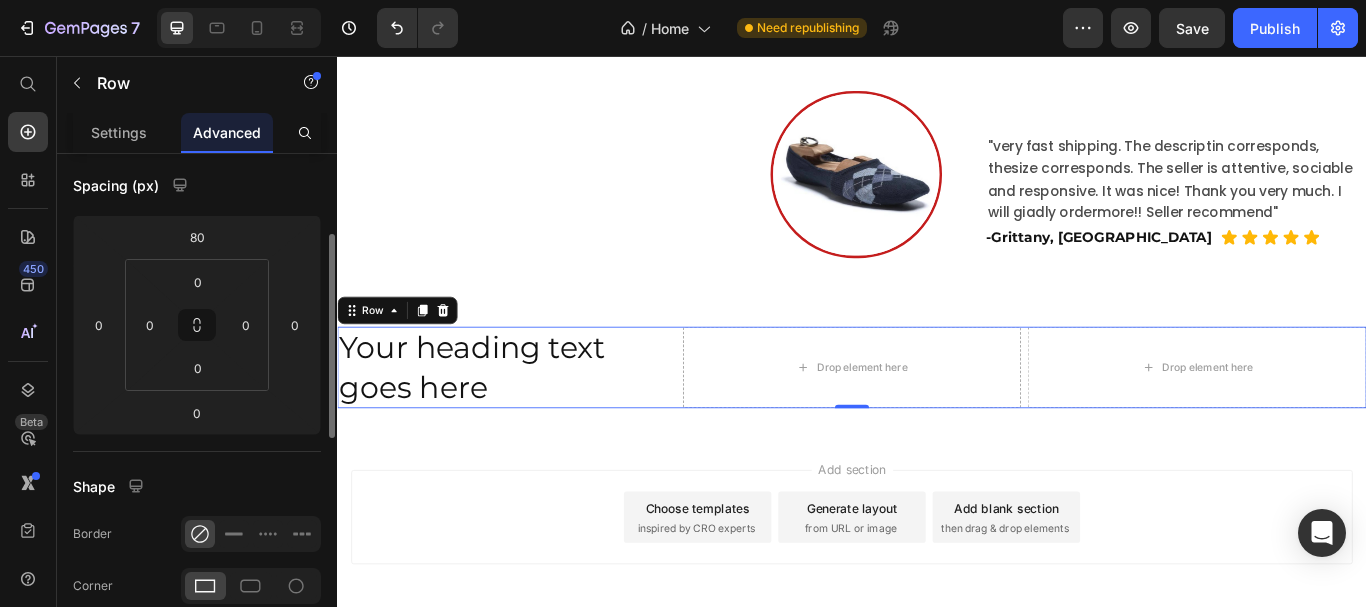 click on "Spacing (px) 80 0 0 0 0 0 0 0" 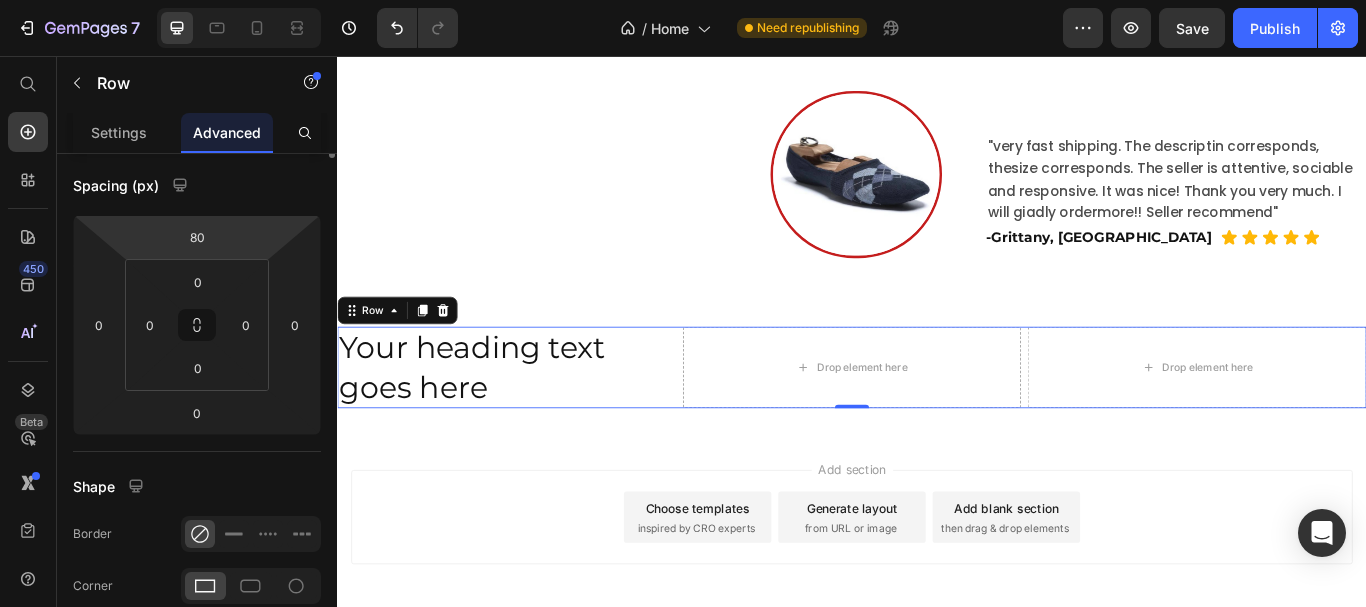 scroll, scrollTop: 0, scrollLeft: 0, axis: both 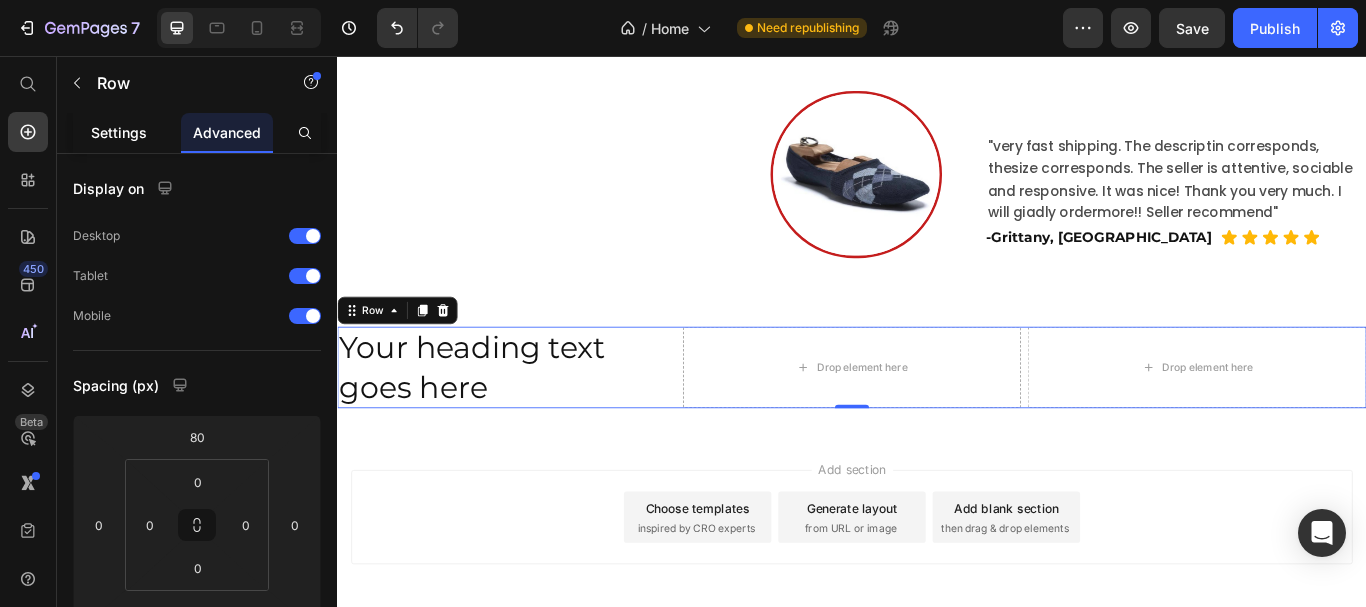 click on "Settings" at bounding box center (119, 132) 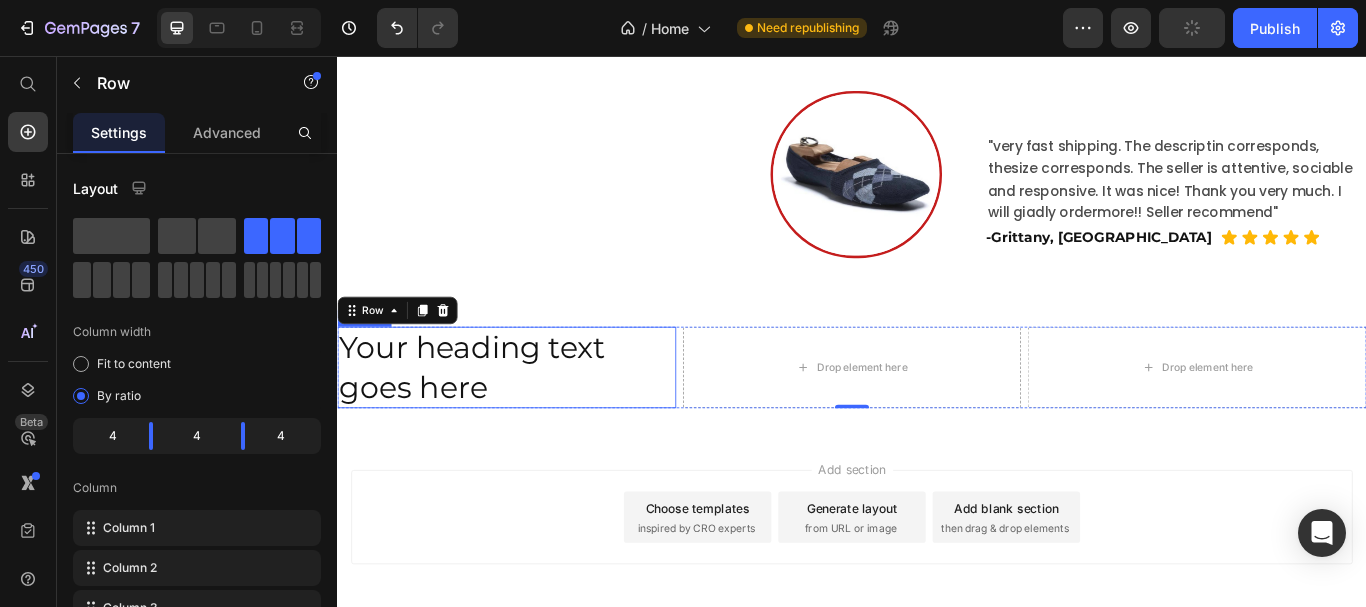 click on "Your heading text goes here" at bounding box center (534, 419) 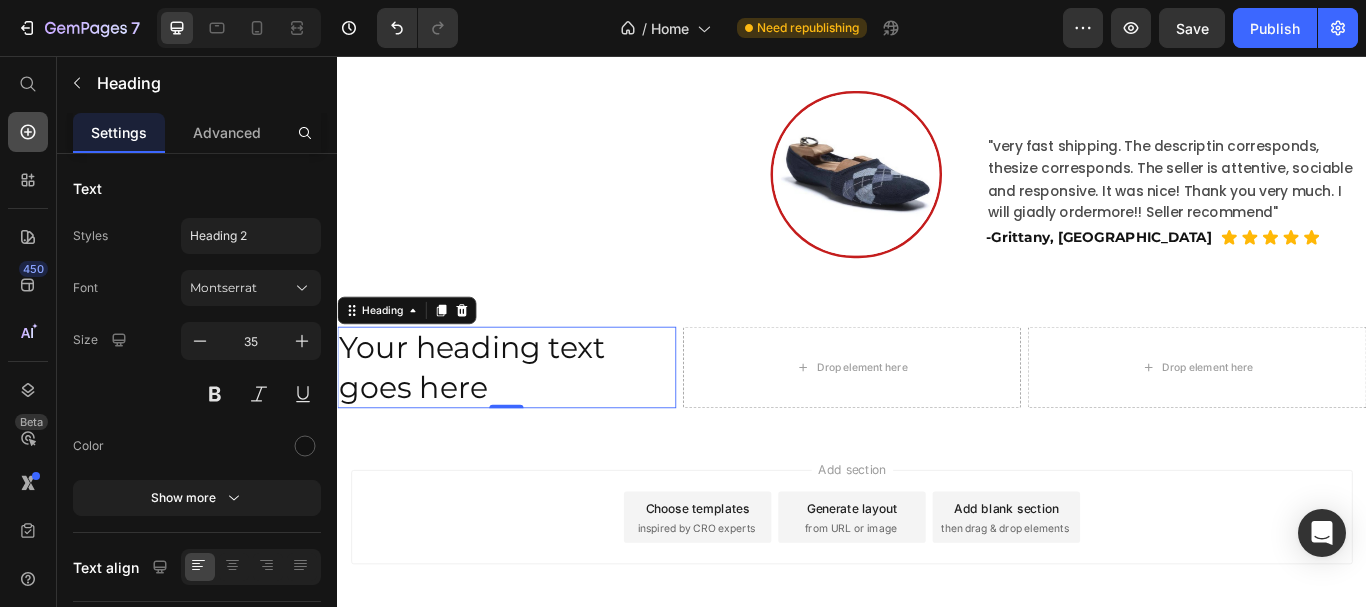 click 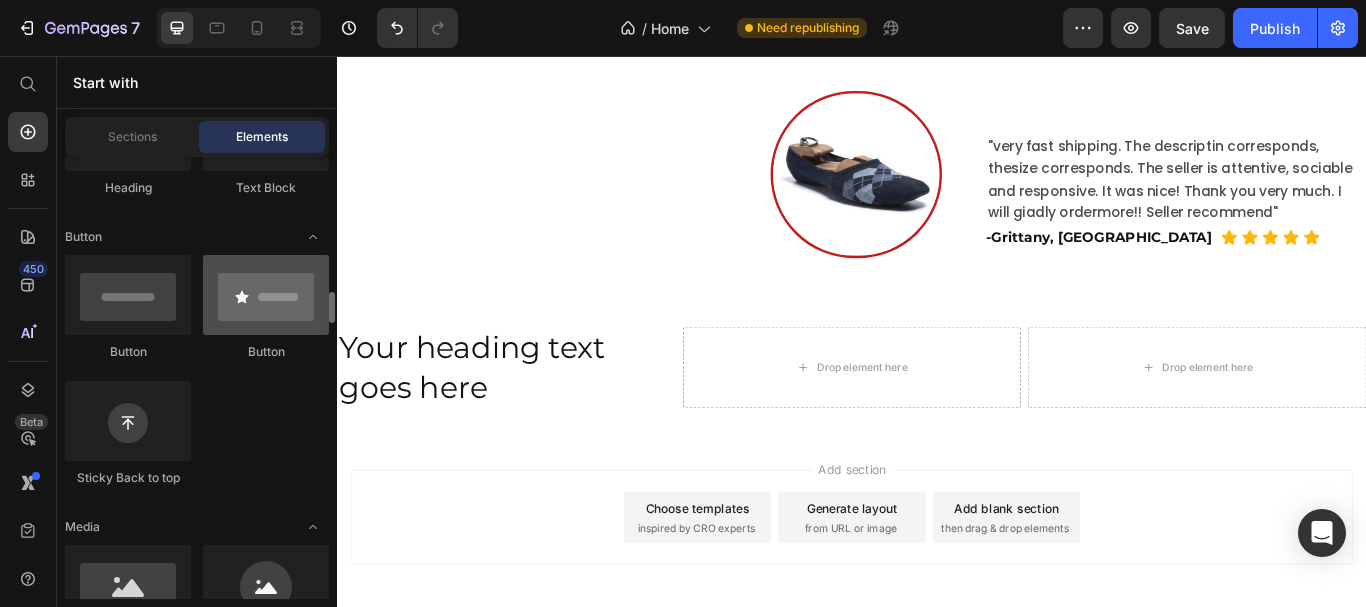 scroll, scrollTop: 500, scrollLeft: 0, axis: vertical 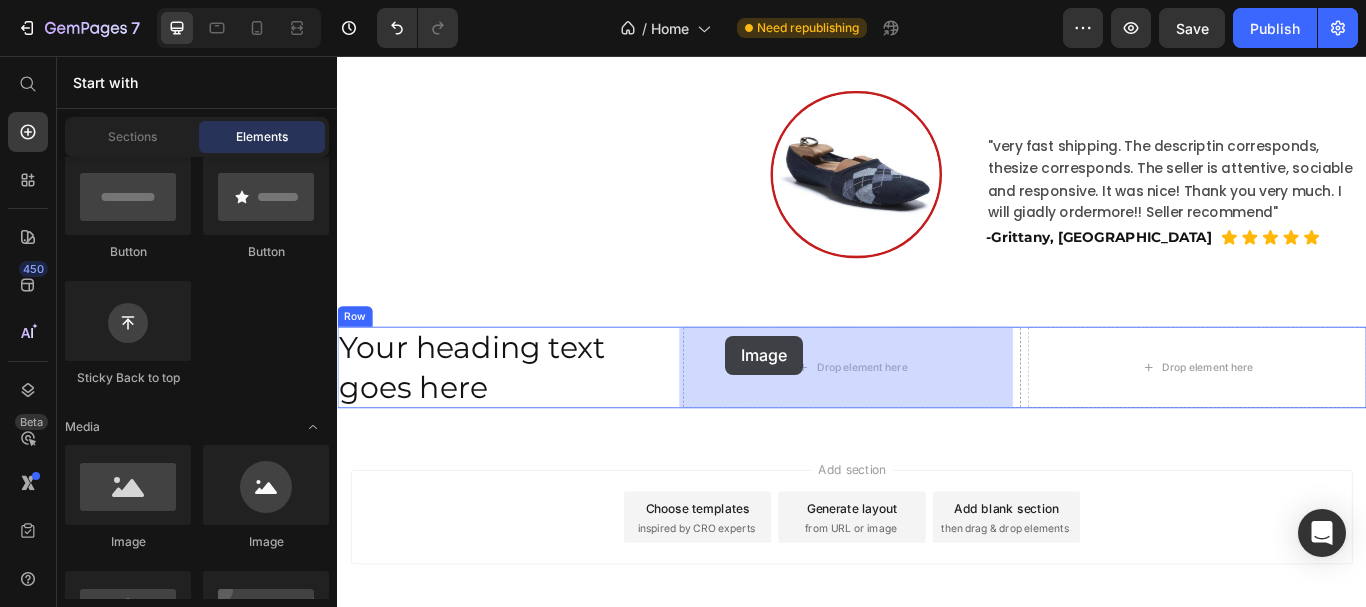 drag, startPoint x: 484, startPoint y: 539, endPoint x: 789, endPoint y: 382, distance: 343.03644 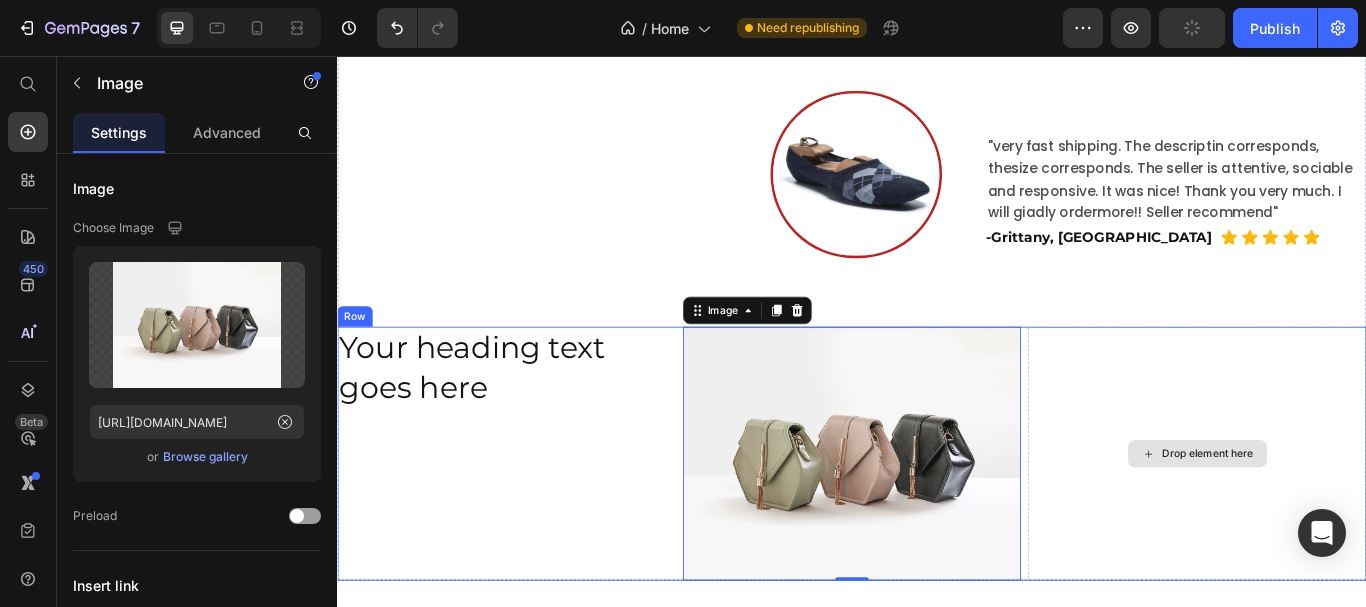 click on "Drop element here" at bounding box center [1352, 520] 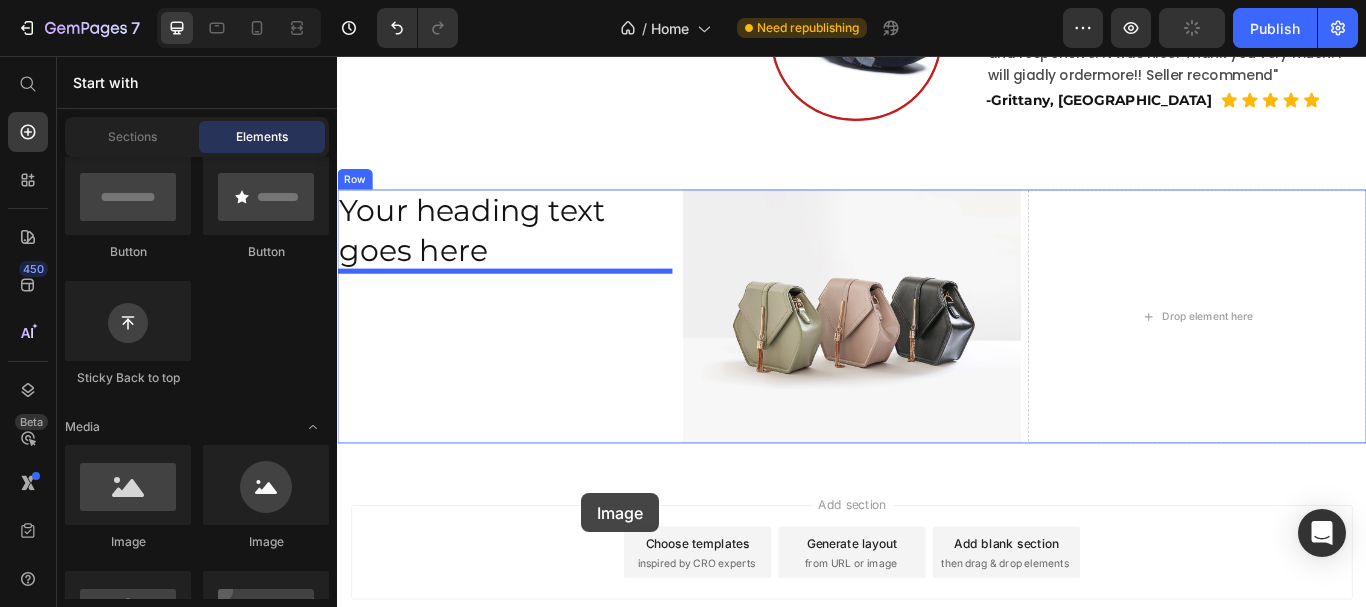drag, startPoint x: 484, startPoint y: 558, endPoint x: 1208, endPoint y: 367, distance: 748.7703 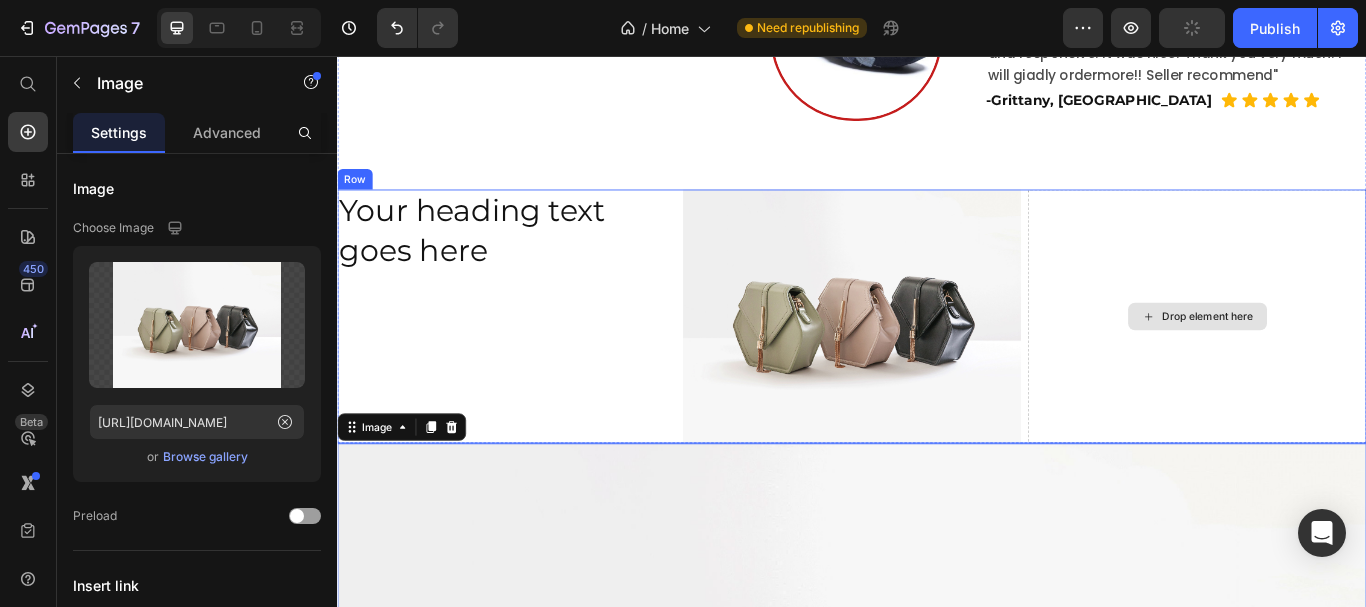 scroll, scrollTop: 650, scrollLeft: 0, axis: vertical 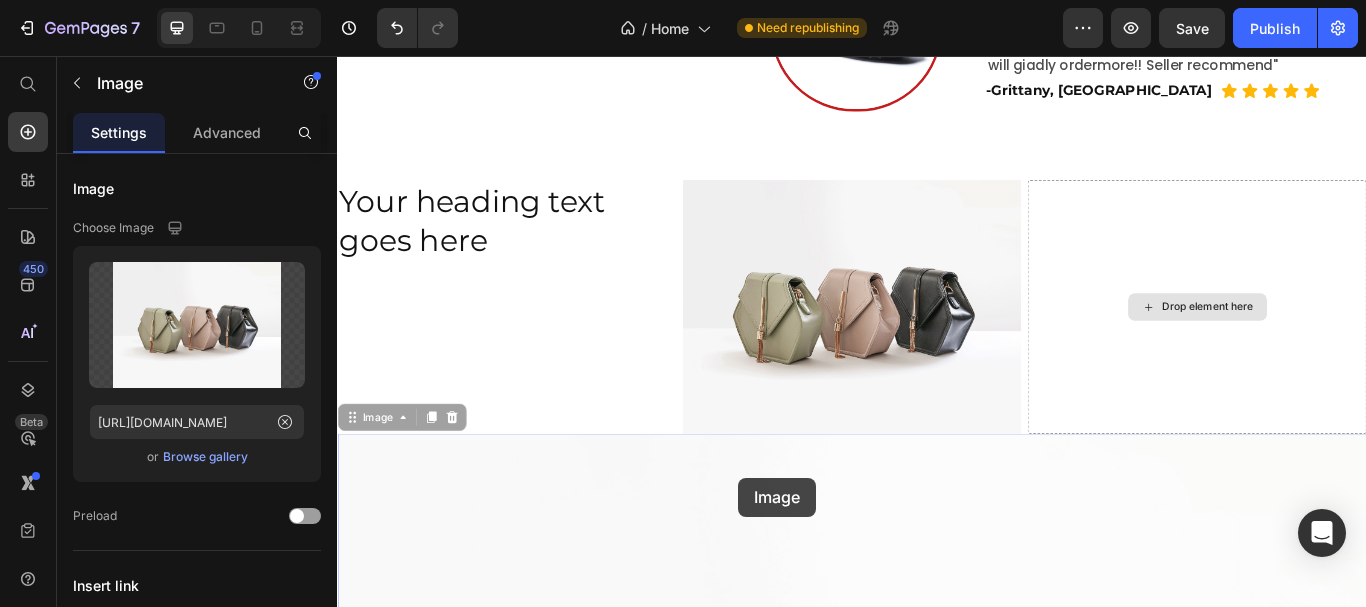 click on "Double+ TM Heading Image Icon Icon Icon Icon
Icon Icon List Rated 3800+ Happy Clients Text Block Row Double Protect, DOuble Support Heading Never deal with nagging knee pain again DUBBLE+ knee pads ware designed with all scanarios in mind, provide instant rellef for comfortable, productive, painiess workouts every times. Text Block
Podiatrist Approved
Empowers Knees Performance
Relieve Knee Pain & Preven Injuries Item List
GET MY DOUBLE+ NOW Button Image Row Image "very fast shipping. The descriptin corresponds, thesize corresponds. The seller is attentive, sociable and responsive. It was nice! Thank you very much. I will giadly ordermore!! Seller recommend" Text Block -Grittany, [GEOGRAPHIC_DATA]  Heading Icon Icon Icon Icon
Icon Icon List Row Row Row Your heading text goes here Heading Image
Drop element here Row Row Image   0 Image   0" at bounding box center (937, 432) 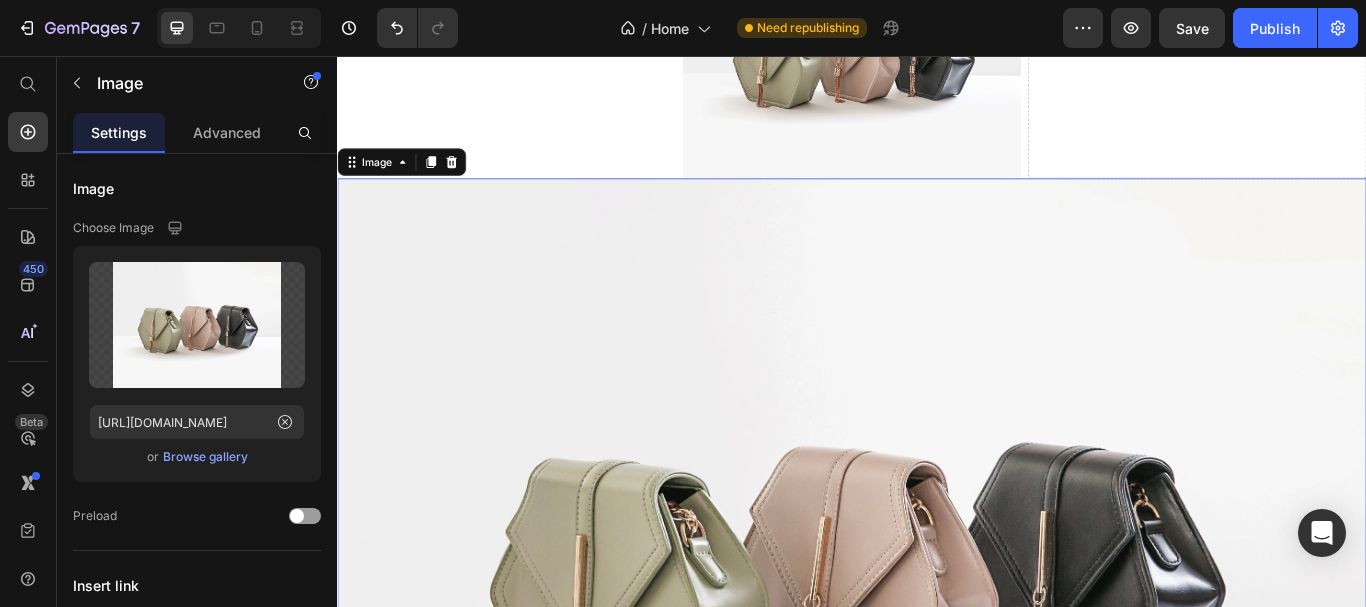 scroll, scrollTop: 950, scrollLeft: 0, axis: vertical 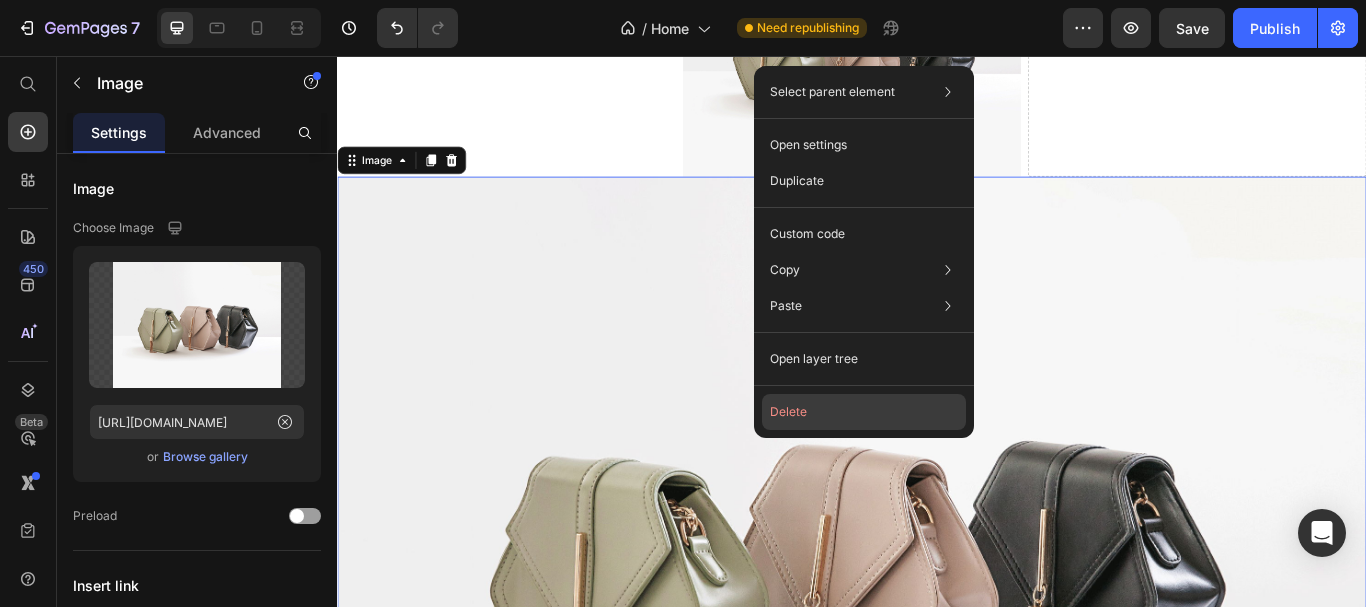 drag, startPoint x: 794, startPoint y: 417, endPoint x: 489, endPoint y: 419, distance: 305.00656 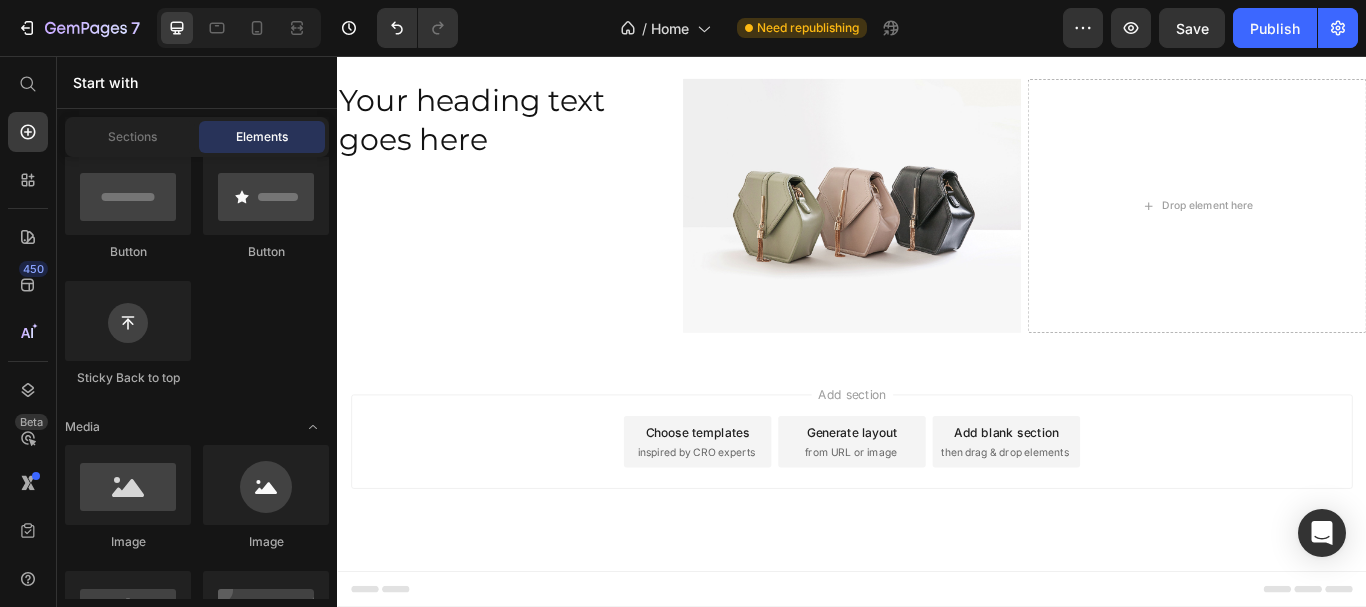 scroll, scrollTop: 765, scrollLeft: 0, axis: vertical 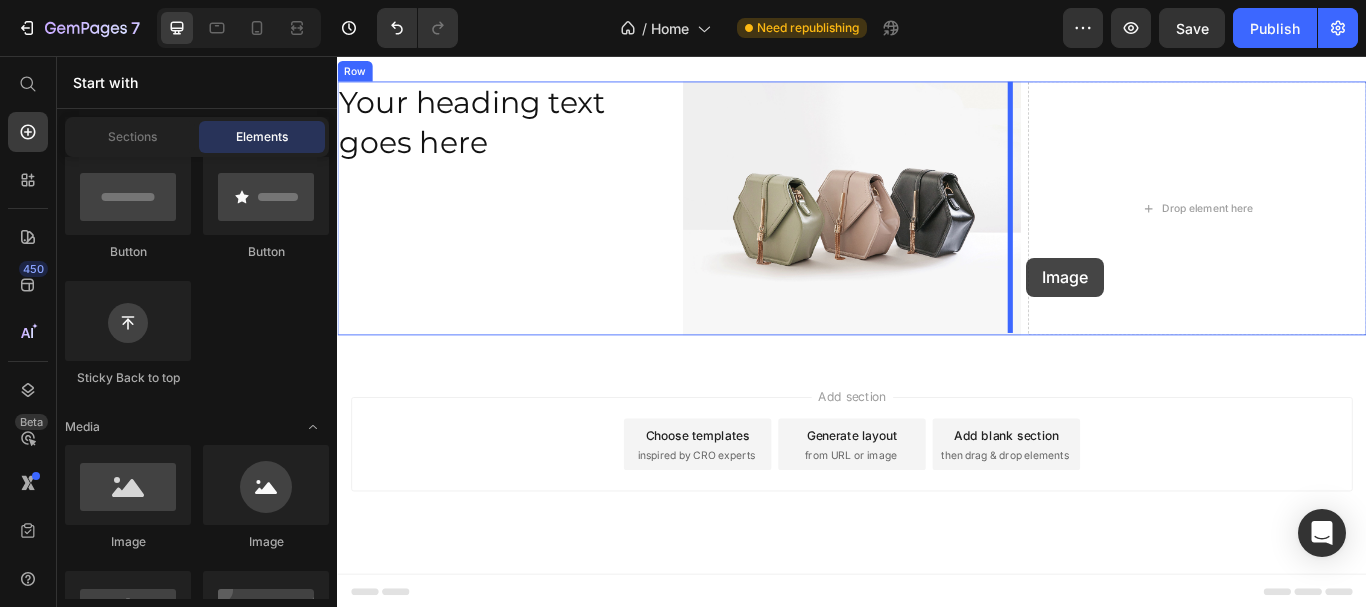 drag, startPoint x: 469, startPoint y: 548, endPoint x: 1148, endPoint y: 289, distance: 726.72003 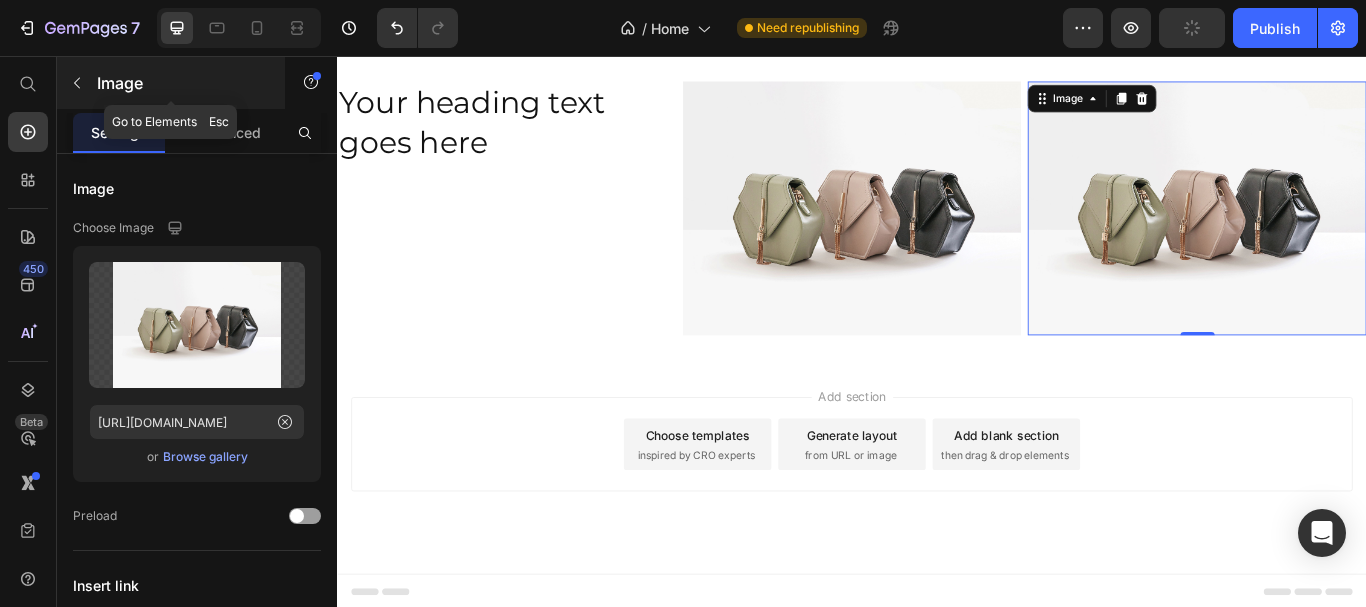click 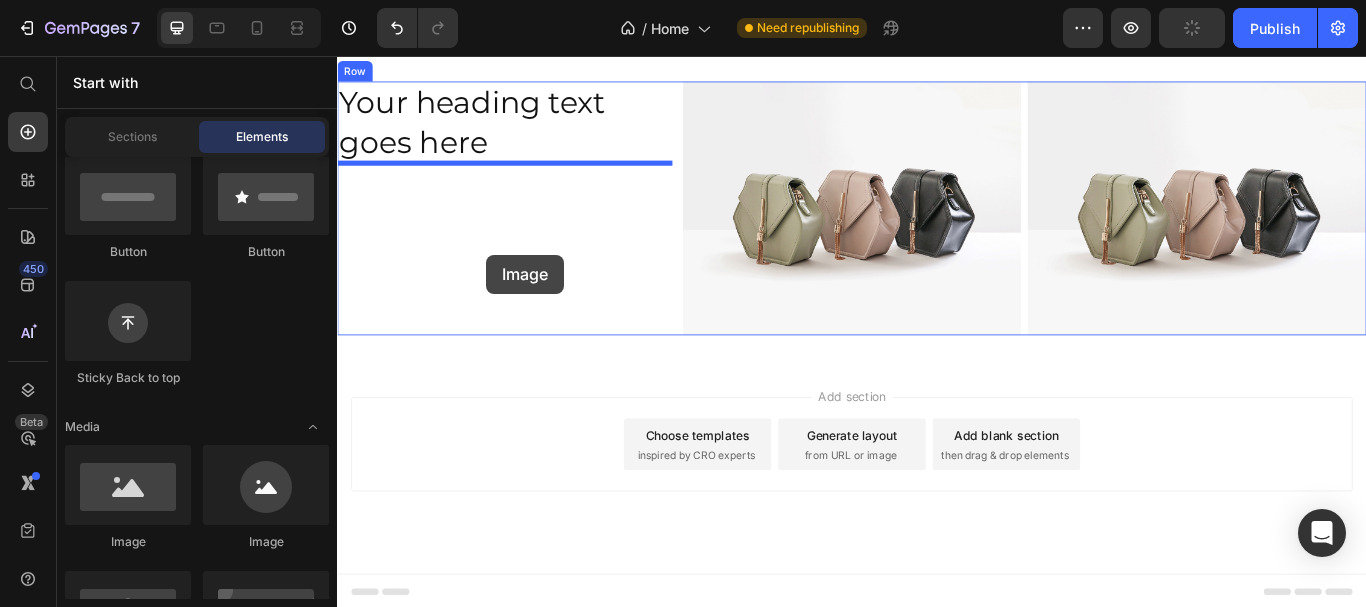 drag, startPoint x: 457, startPoint y: 559, endPoint x: 511, endPoint y: 288, distance: 276.3277 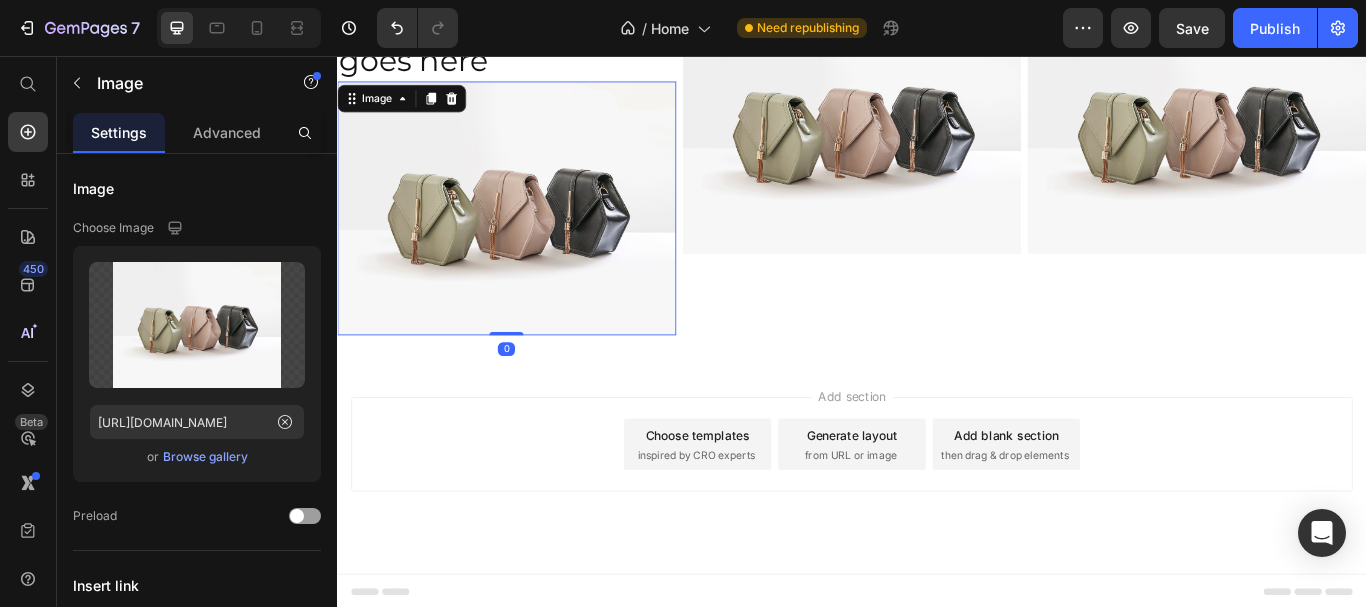 scroll, scrollTop: 660, scrollLeft: 0, axis: vertical 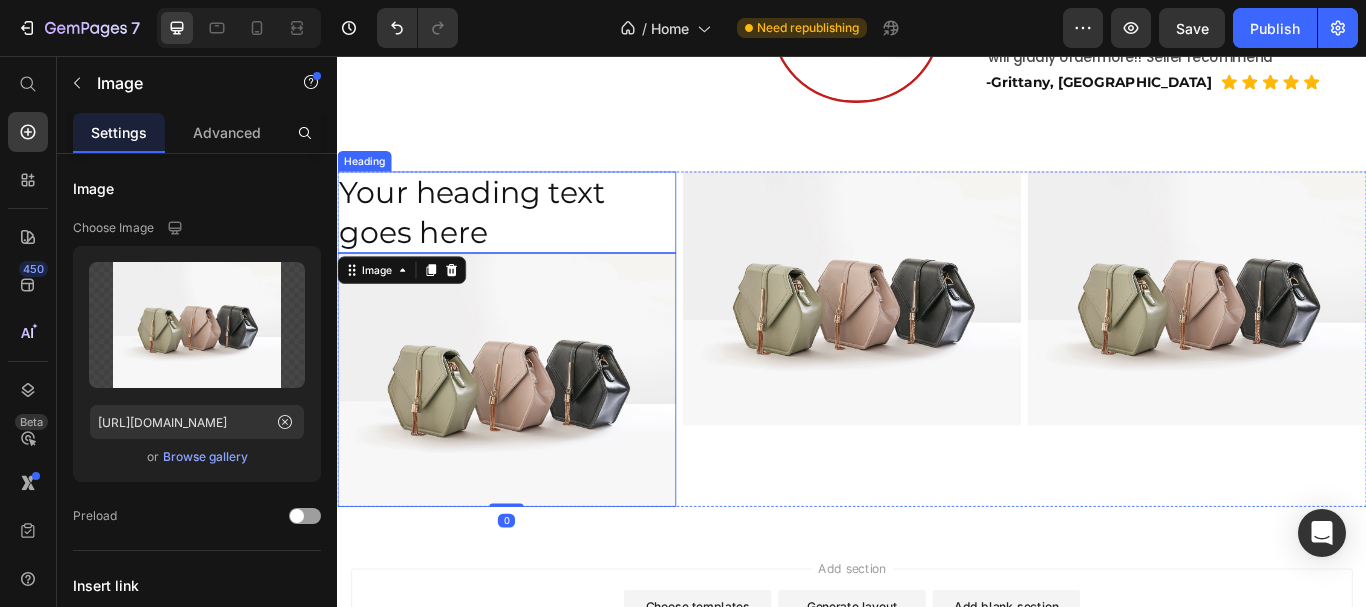 click on "Your heading text goes here" at bounding box center (534, 238) 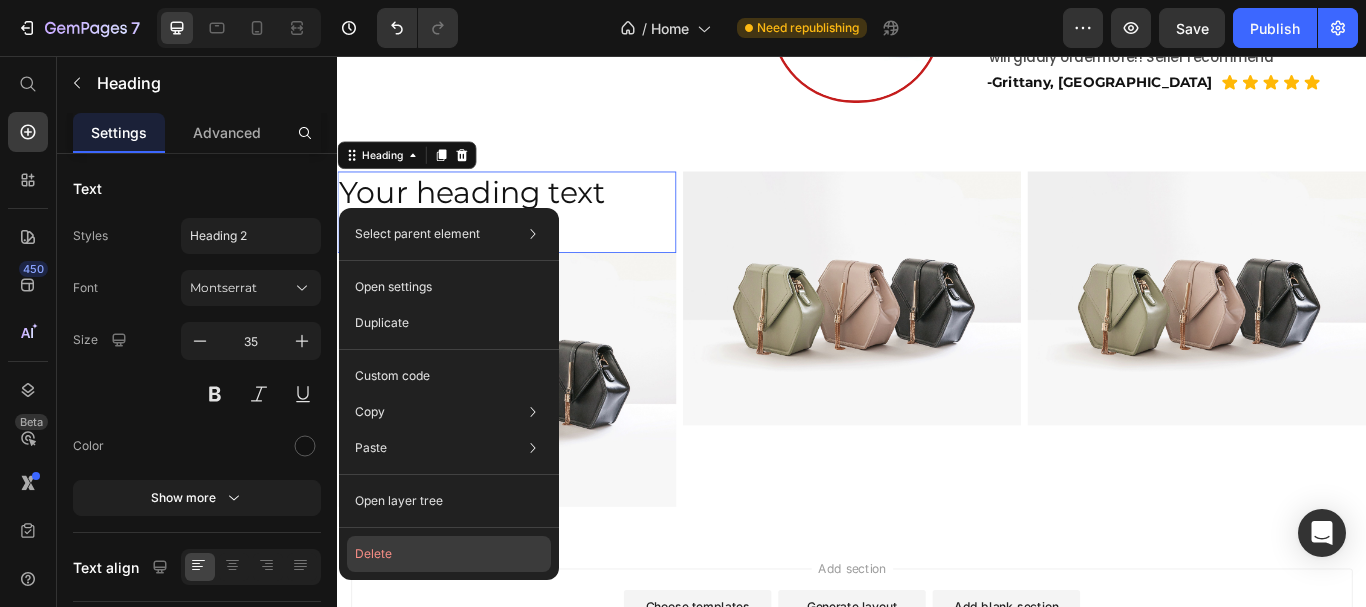 click on "Delete" 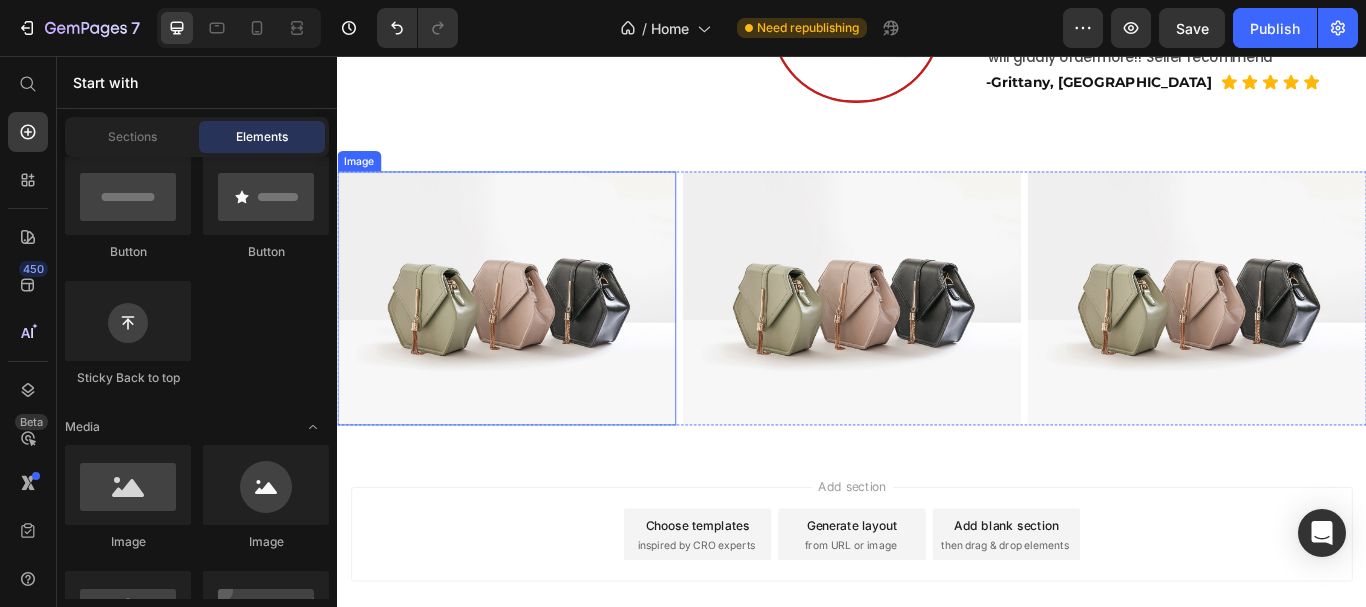 click at bounding box center [534, 339] 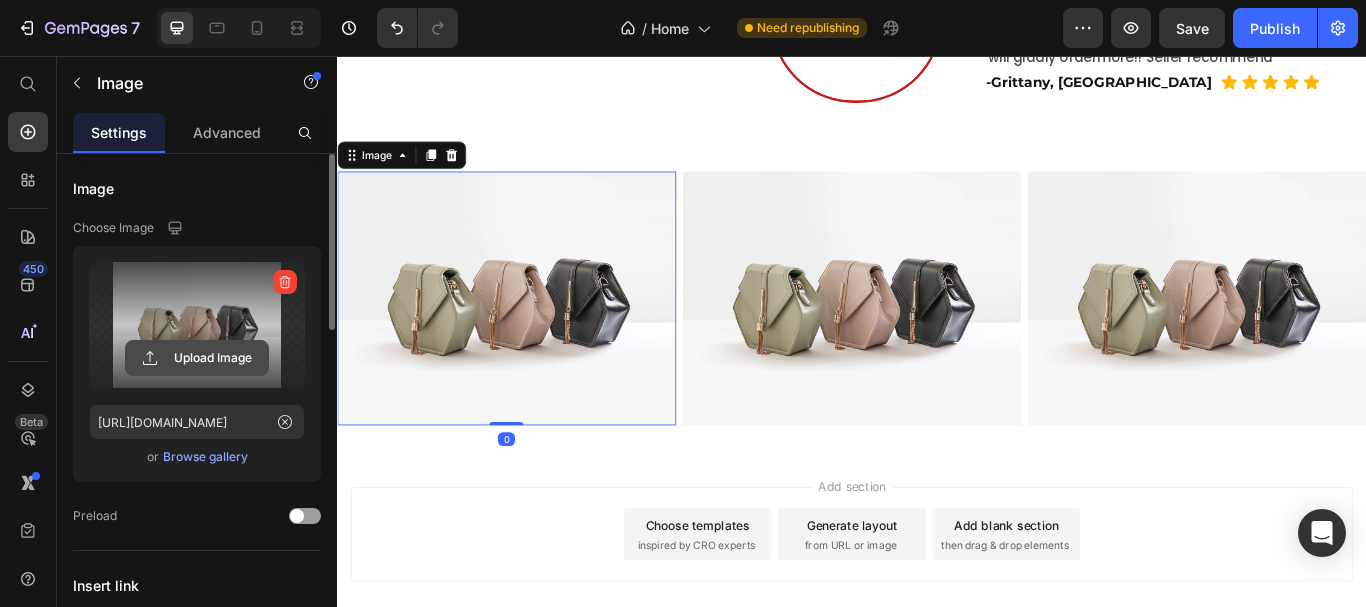 click 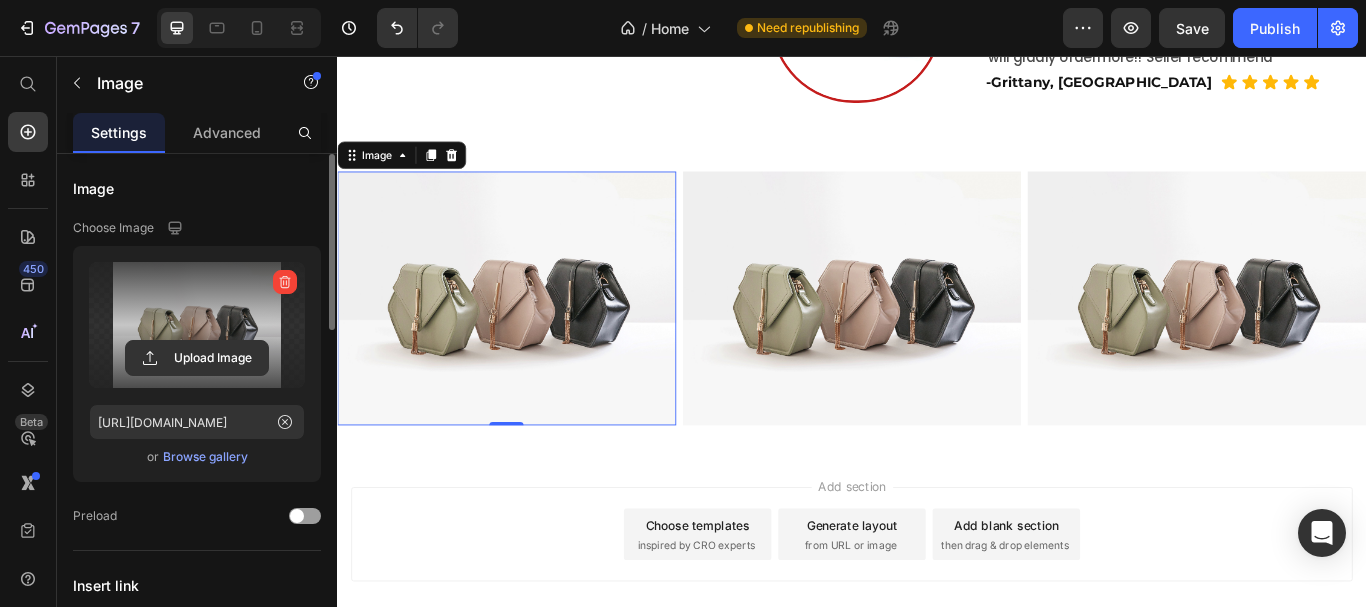 click at bounding box center [197, 325] 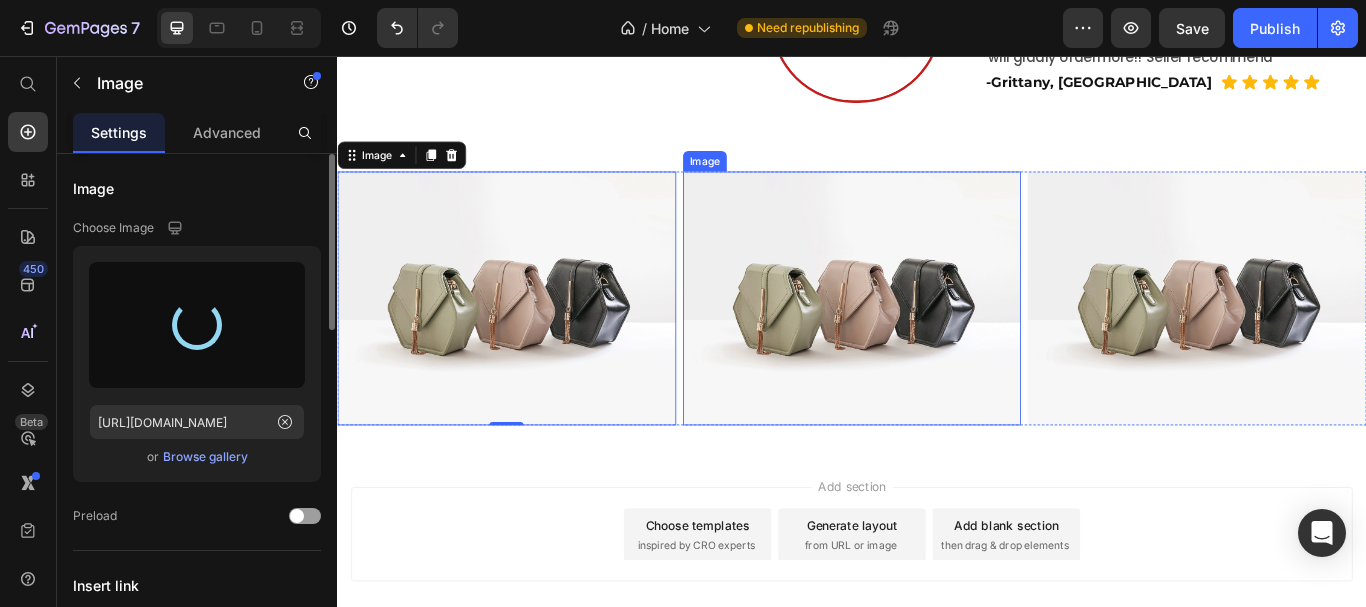 click at bounding box center [937, 339] 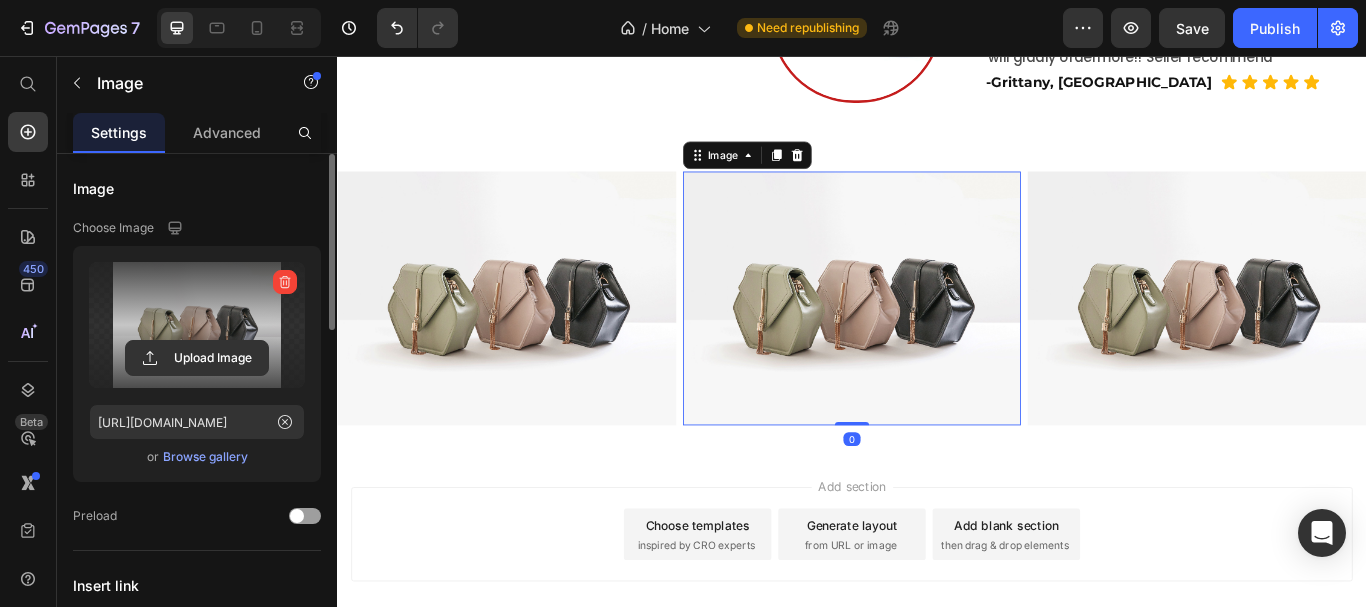 click at bounding box center [197, 325] 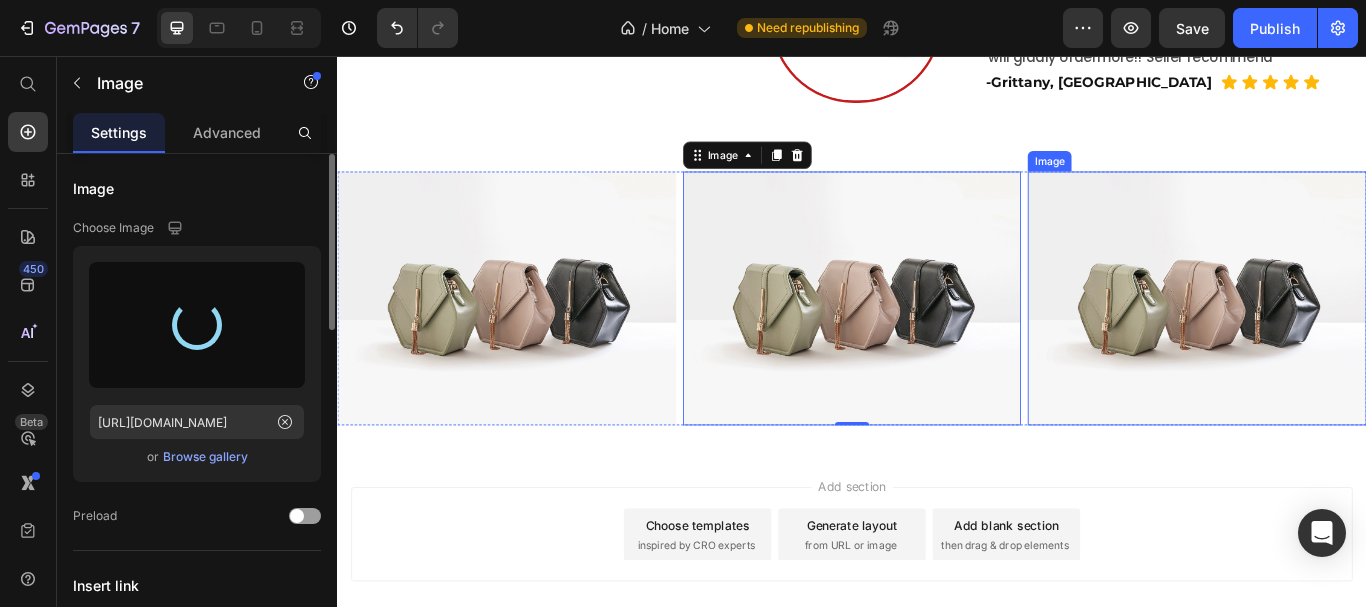click at bounding box center (1339, 339) 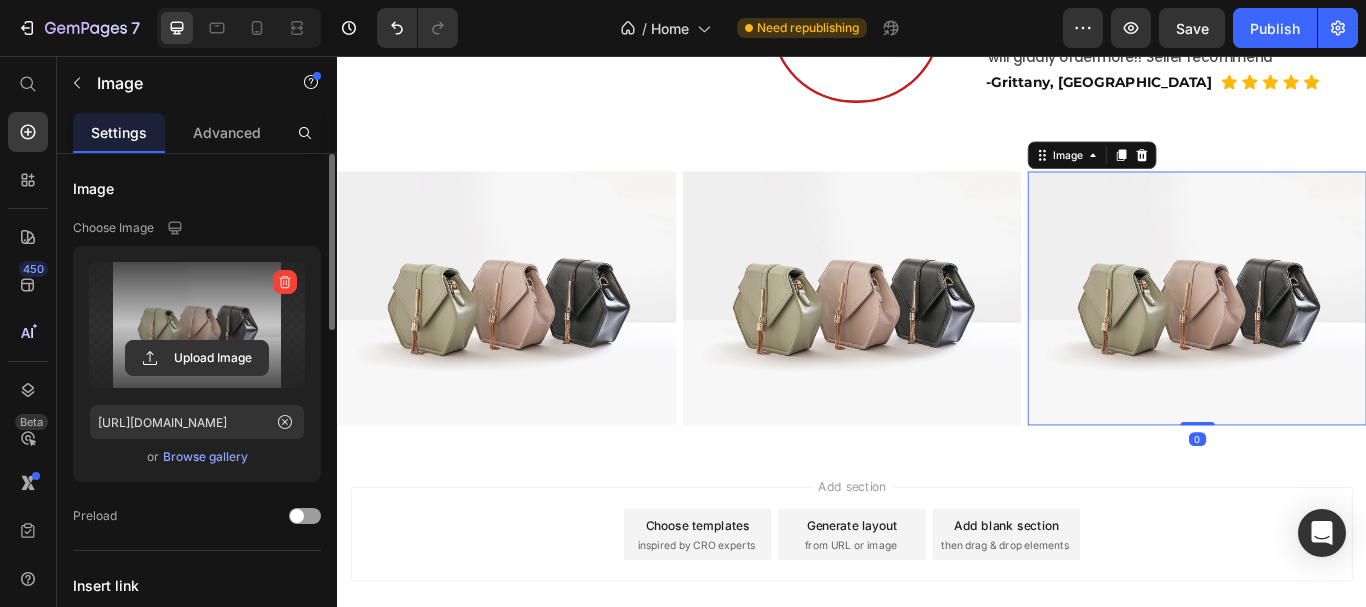 click at bounding box center (197, 325) 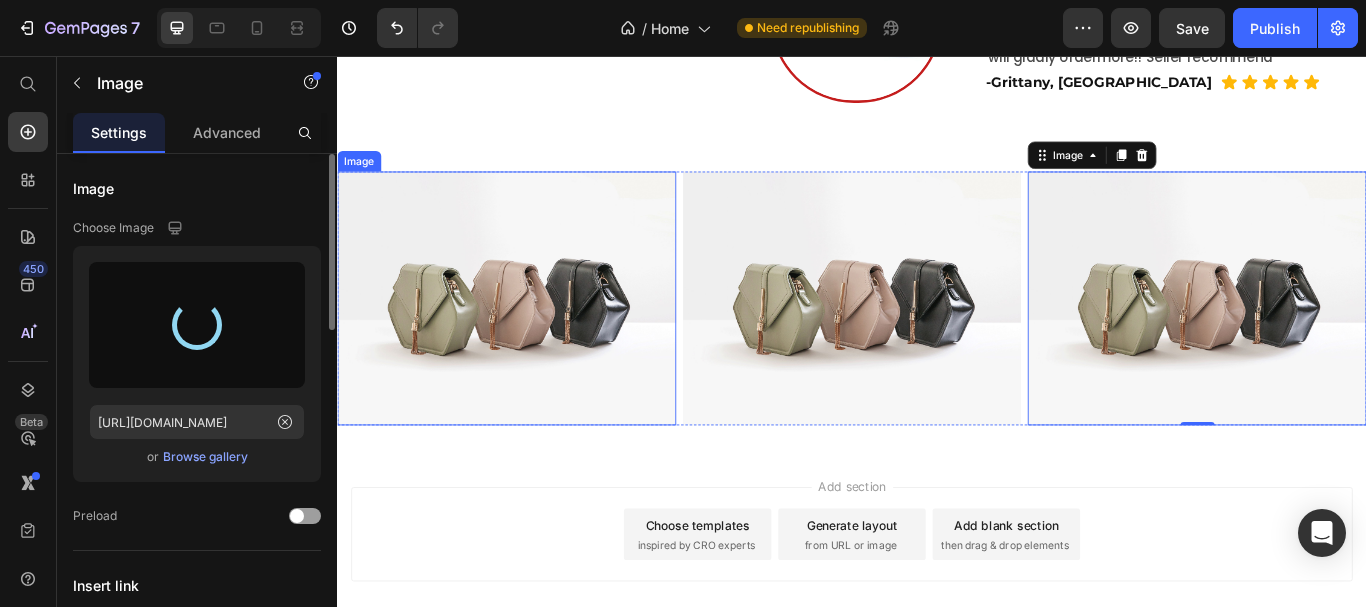 click at bounding box center [534, 339] 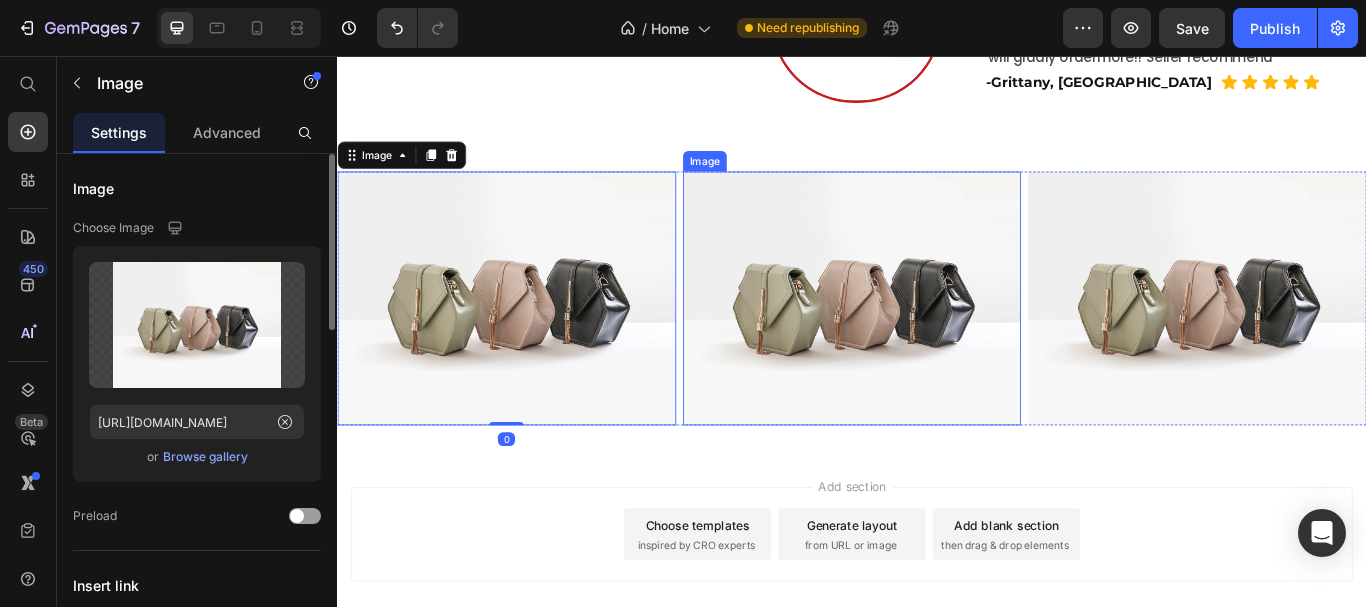 click at bounding box center [937, 339] 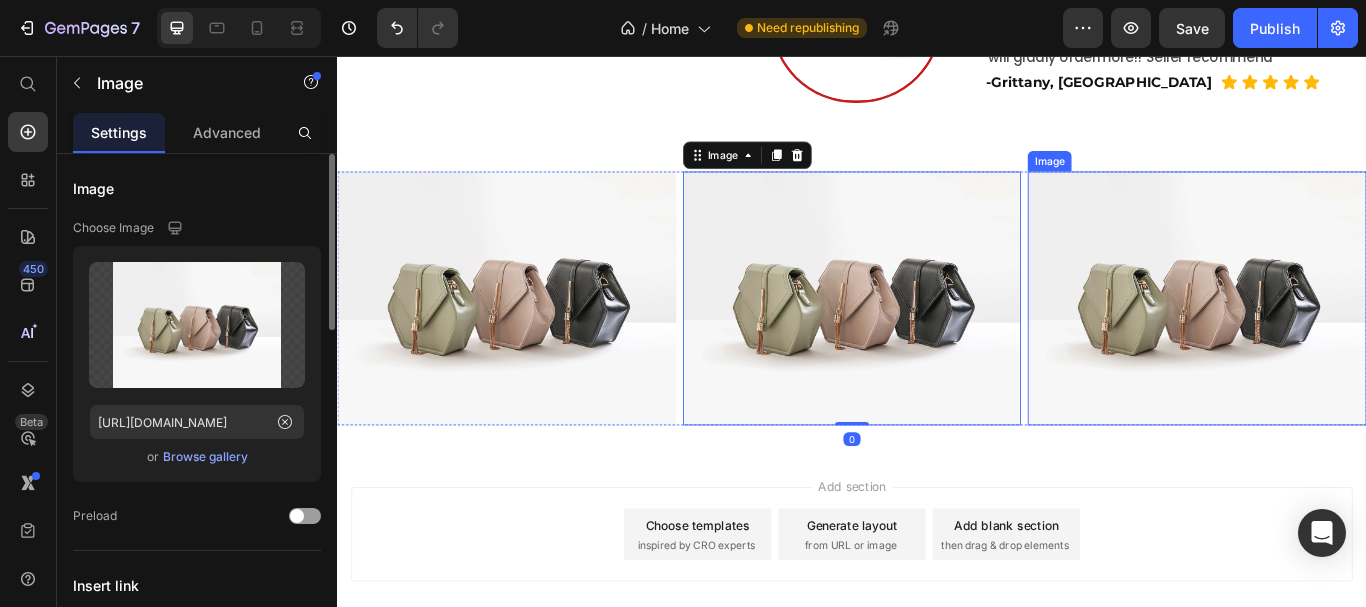 click at bounding box center (1339, 339) 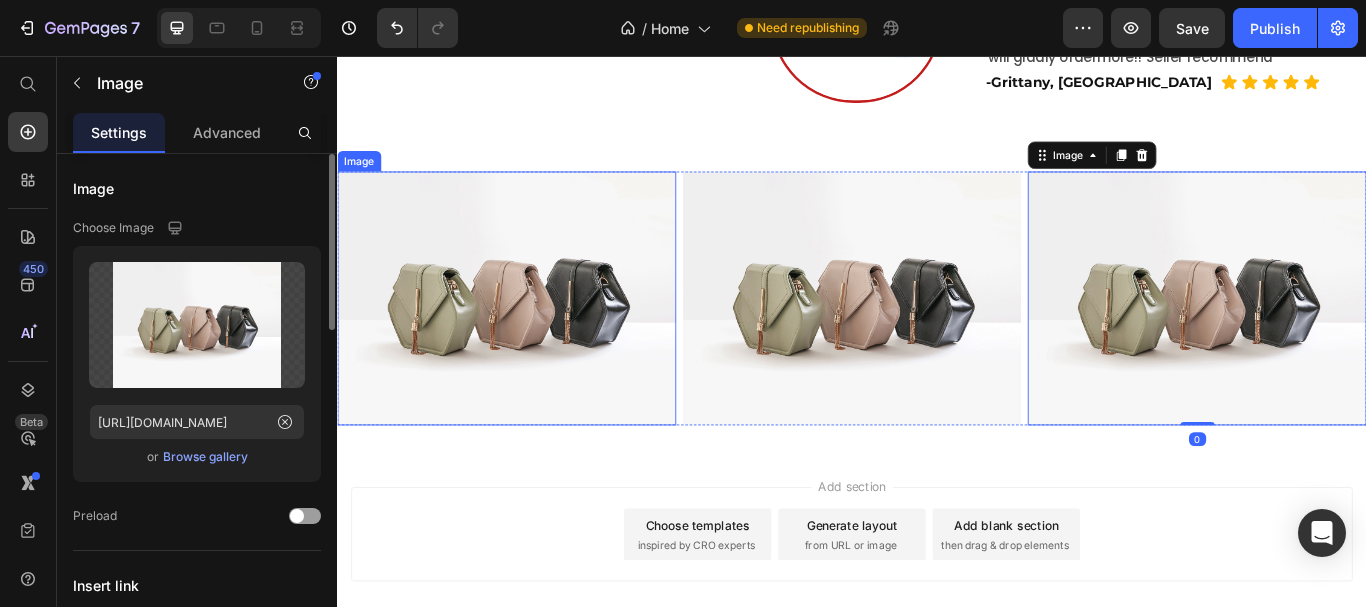 click at bounding box center [534, 339] 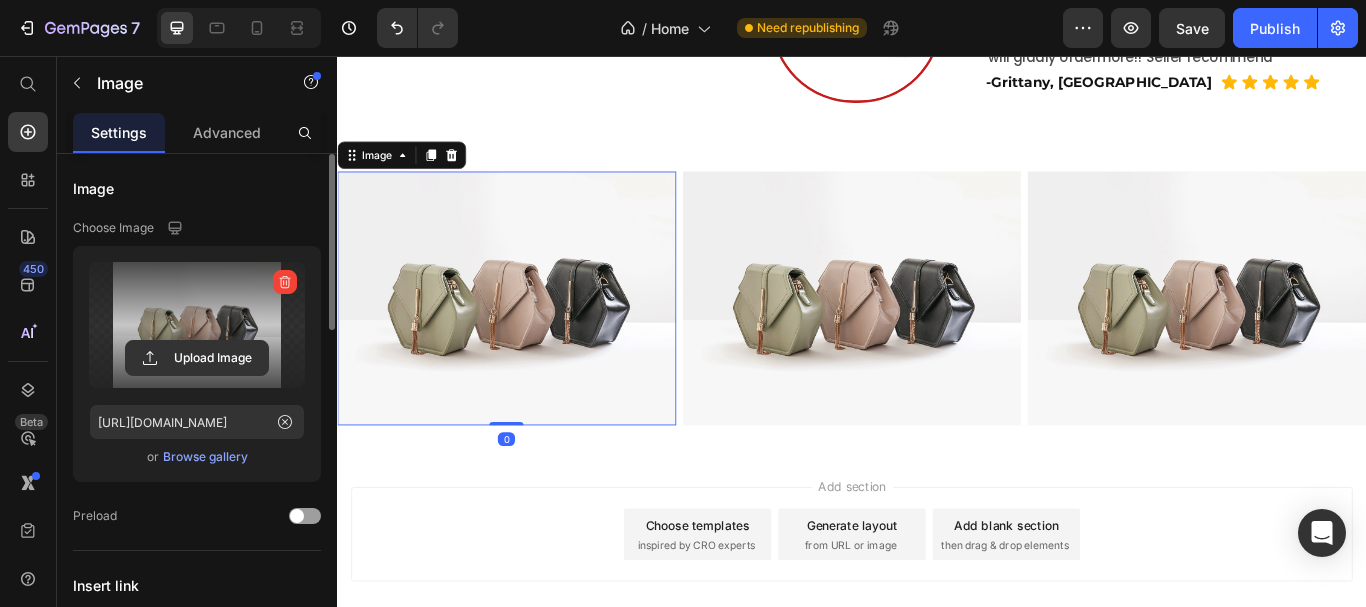 click at bounding box center (197, 325) 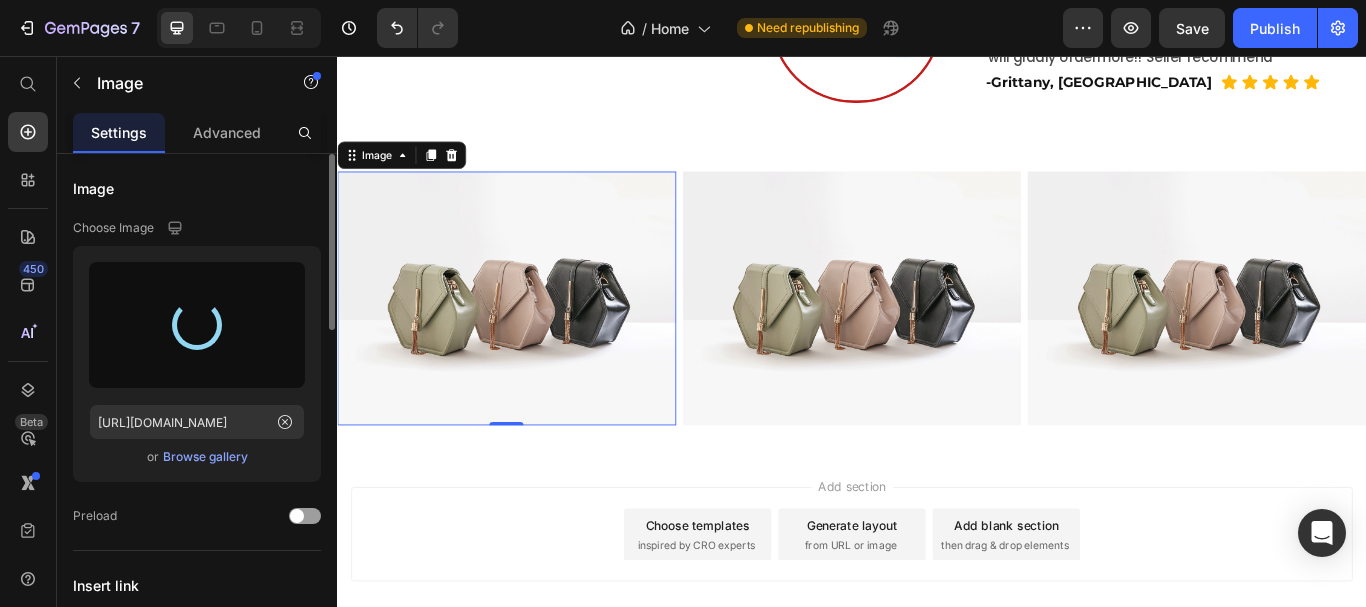 type on "[URL][DOMAIN_NAME]" 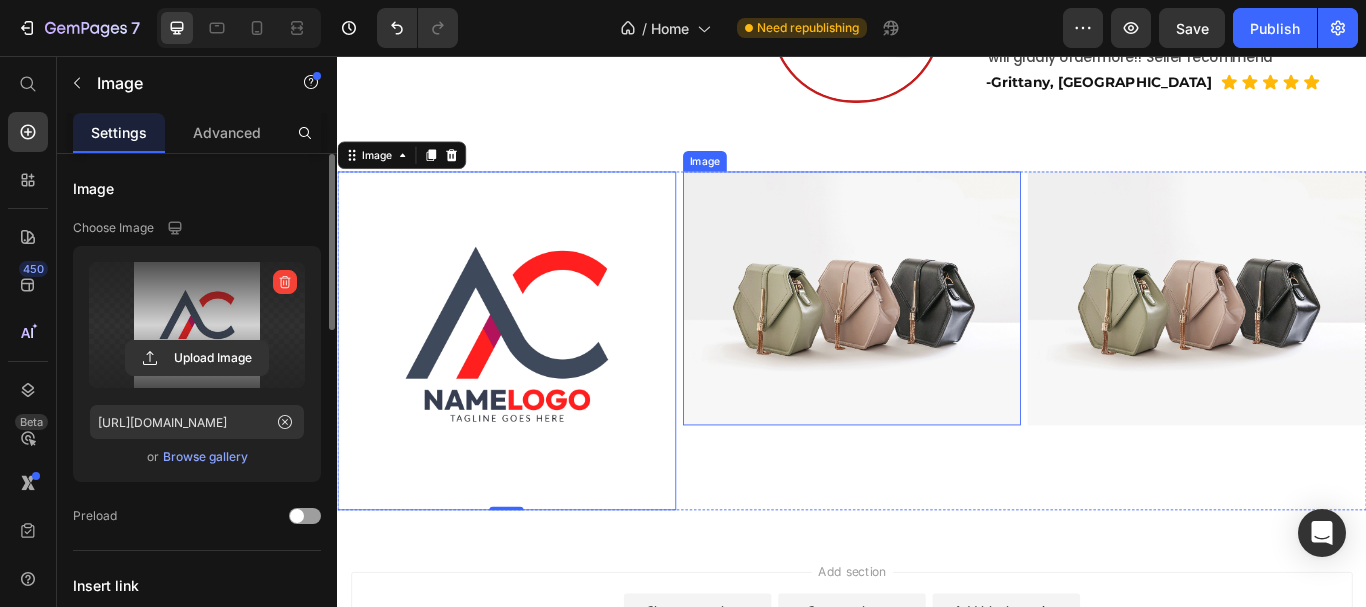 click at bounding box center [937, 339] 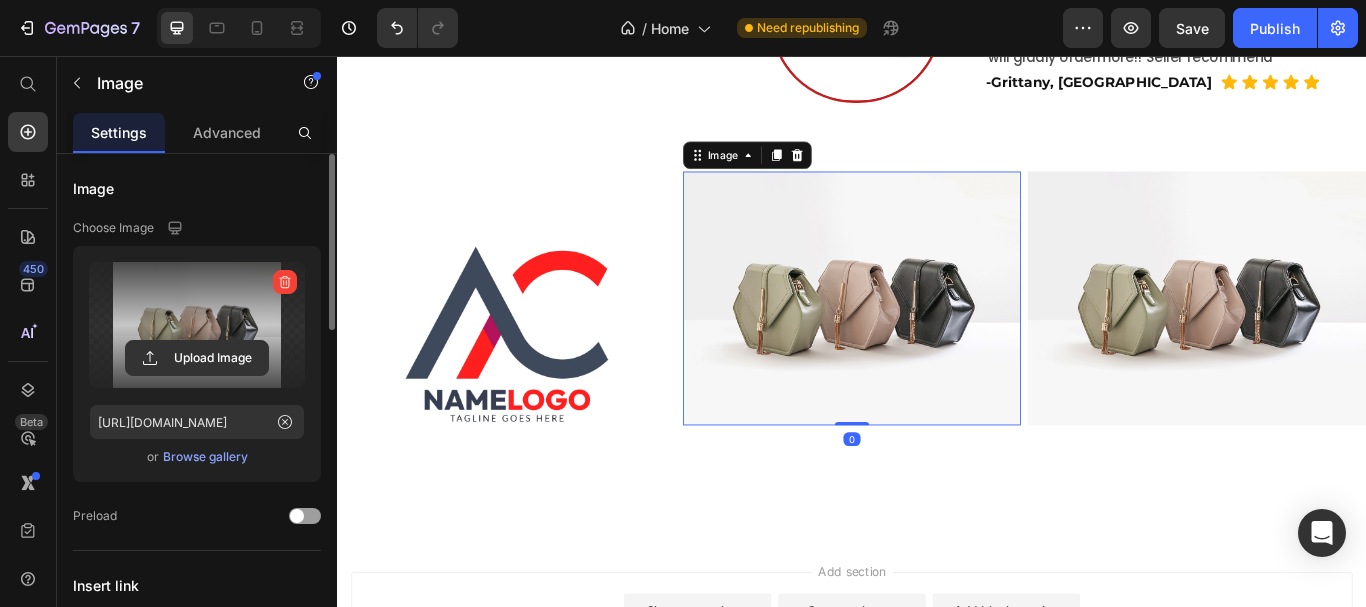 click at bounding box center (197, 325) 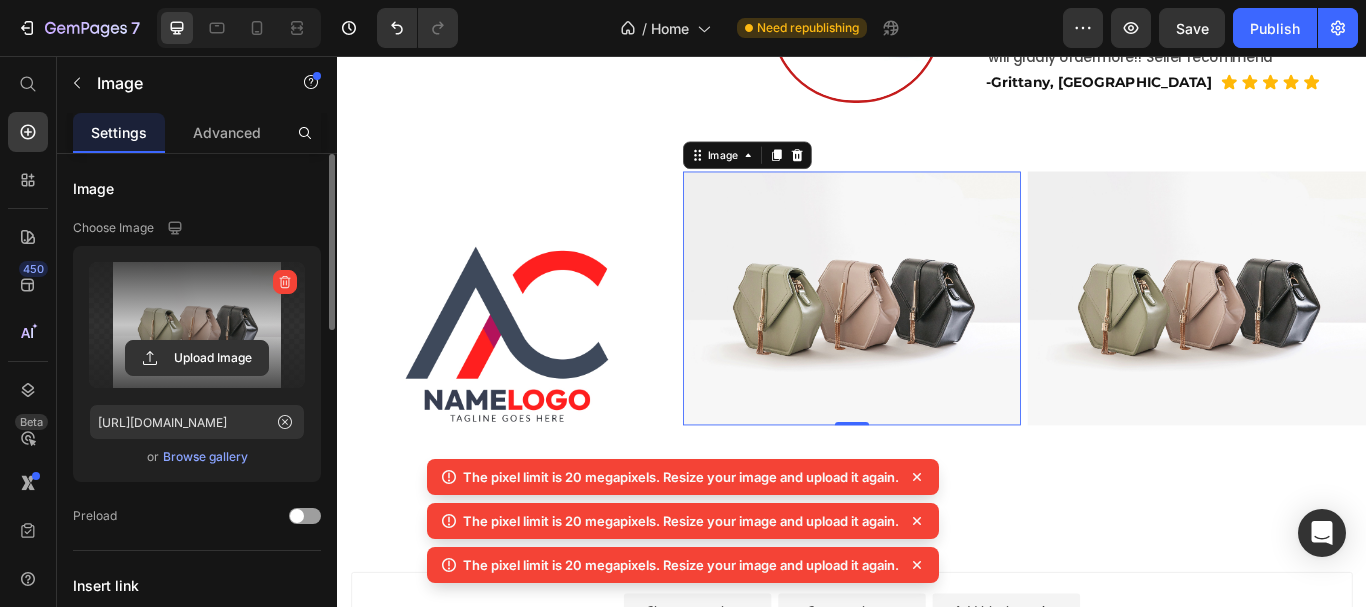 click at bounding box center (937, 339) 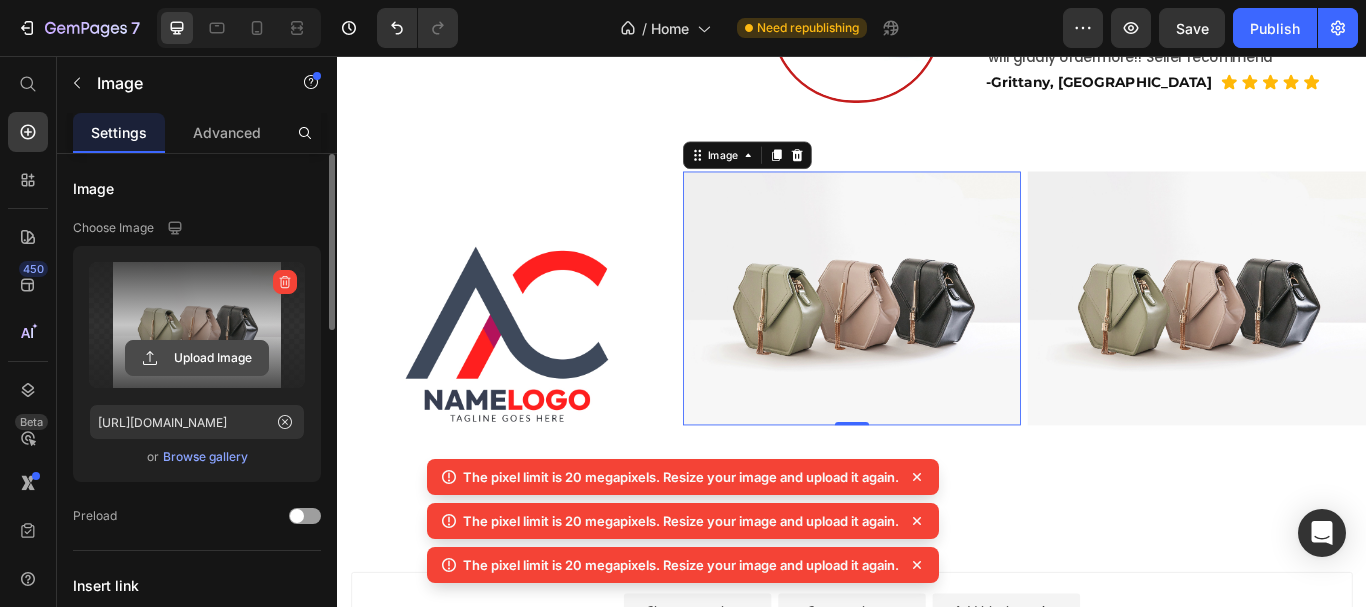 click 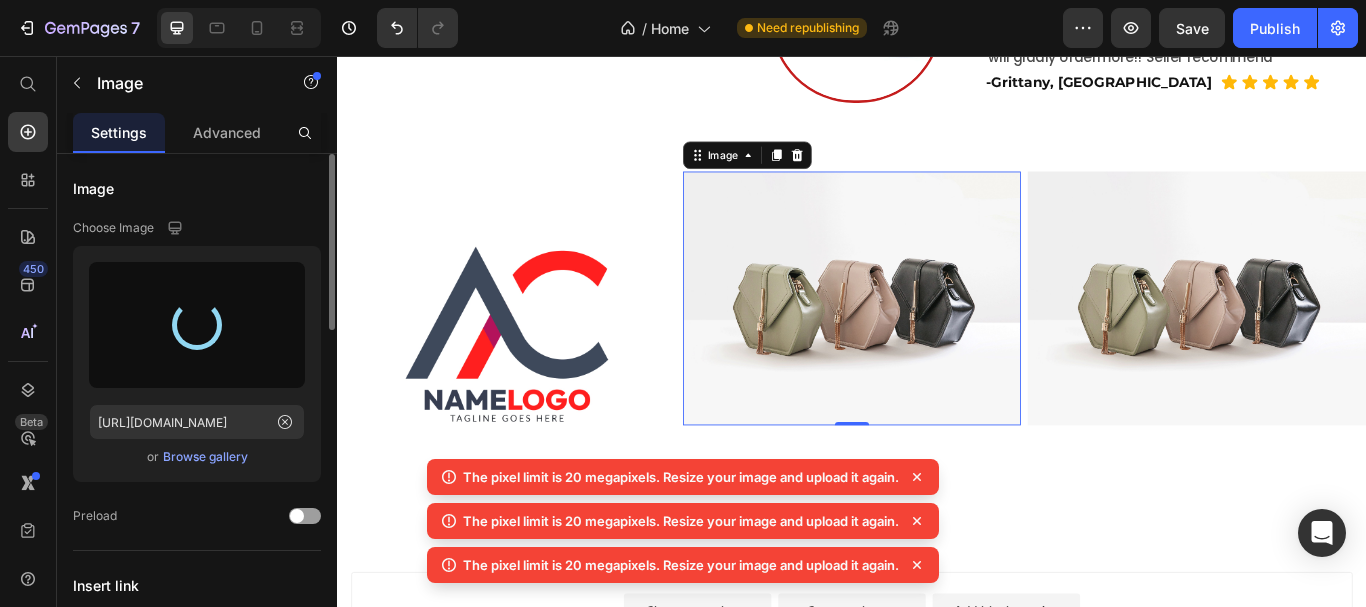 click 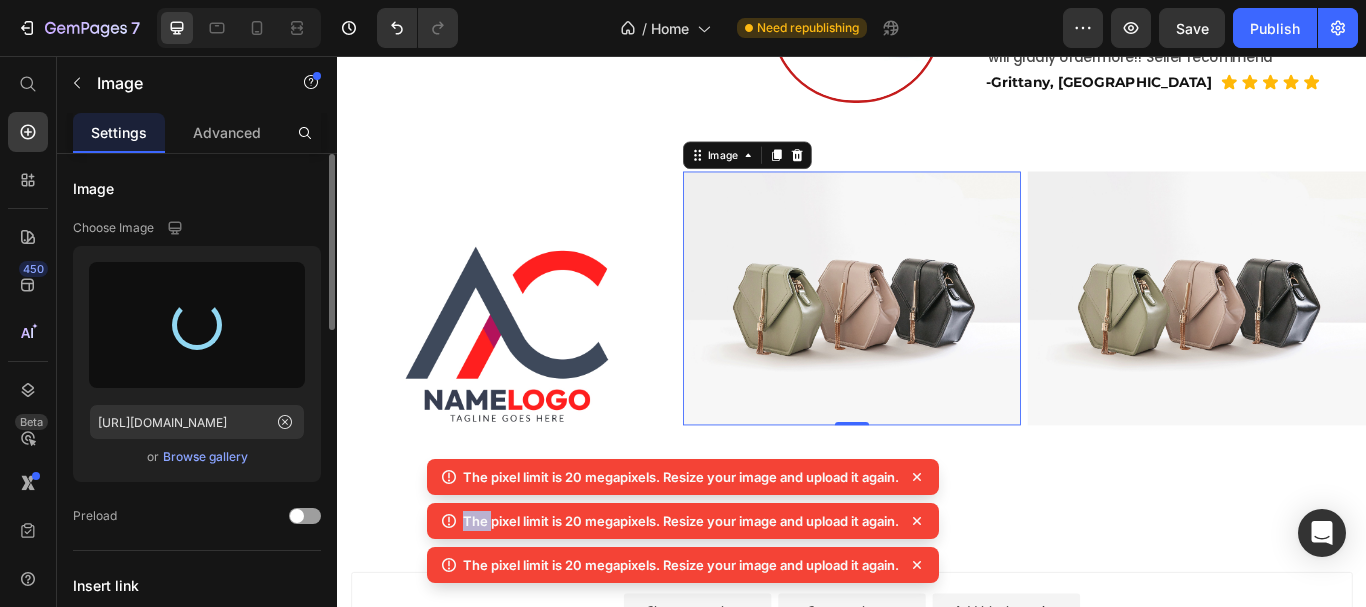 click 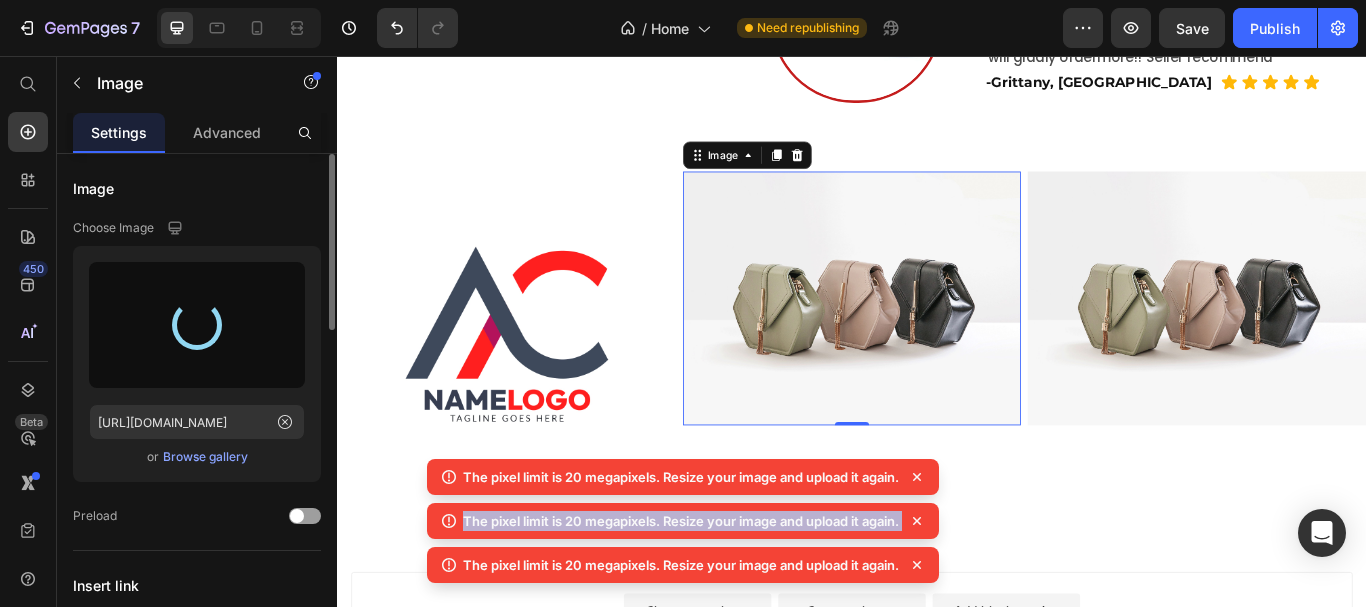 click 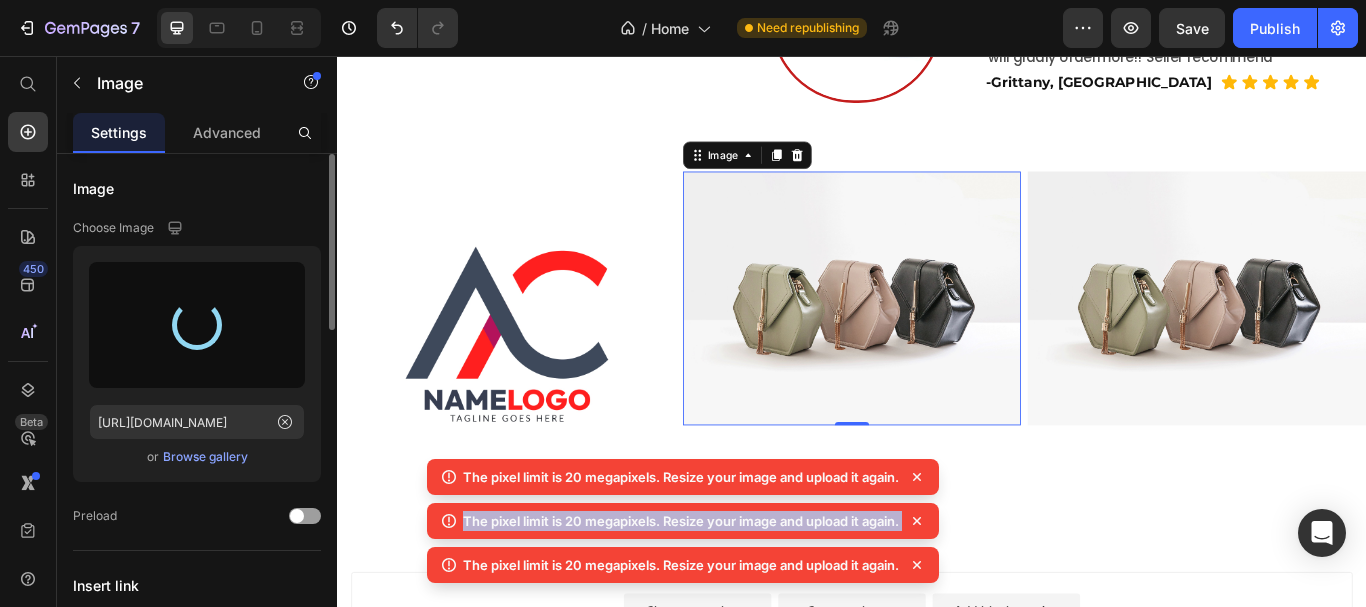 click 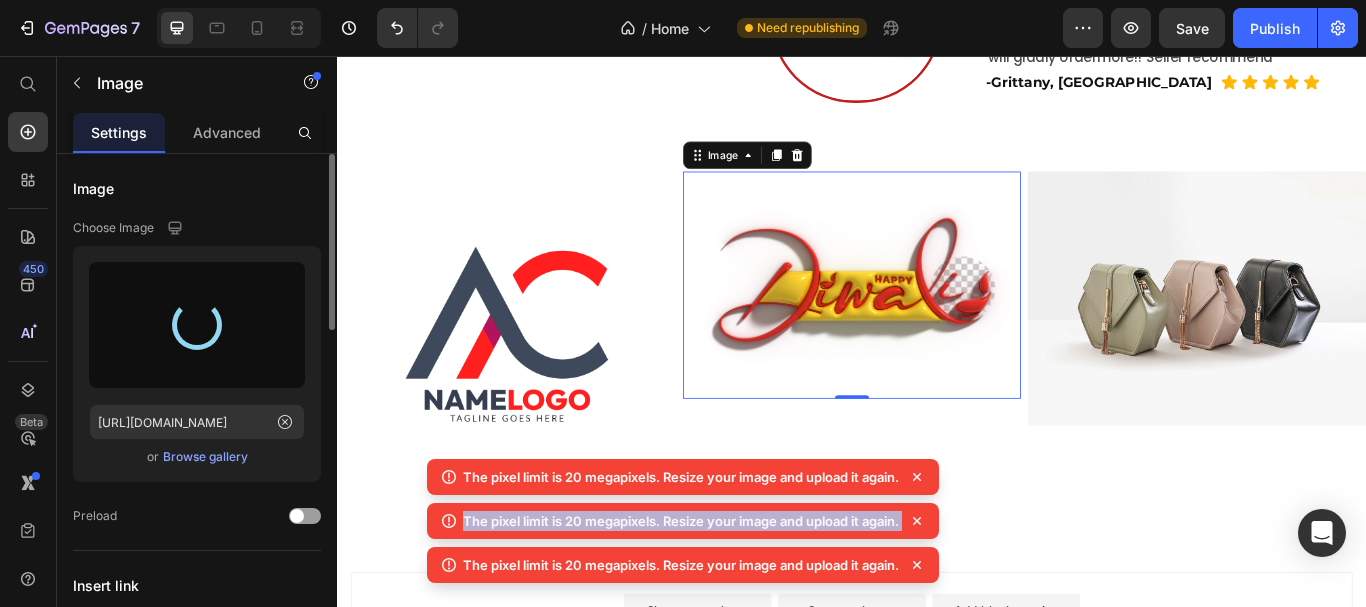 type on "[URL][DOMAIN_NAME]" 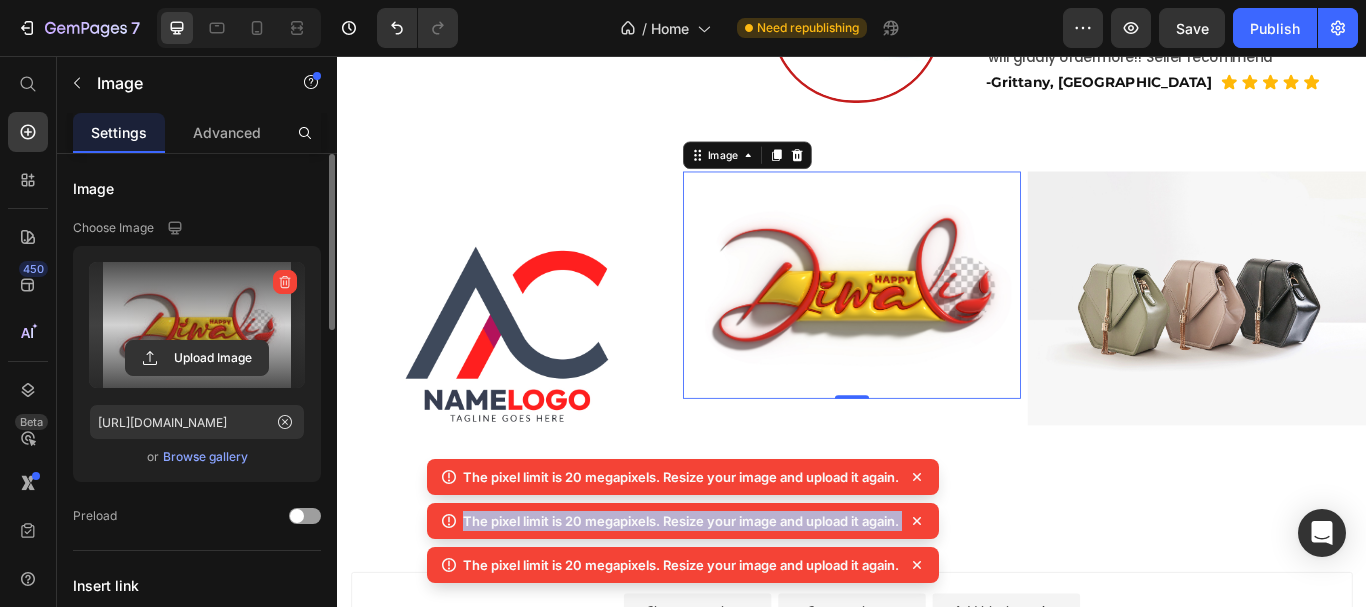 click 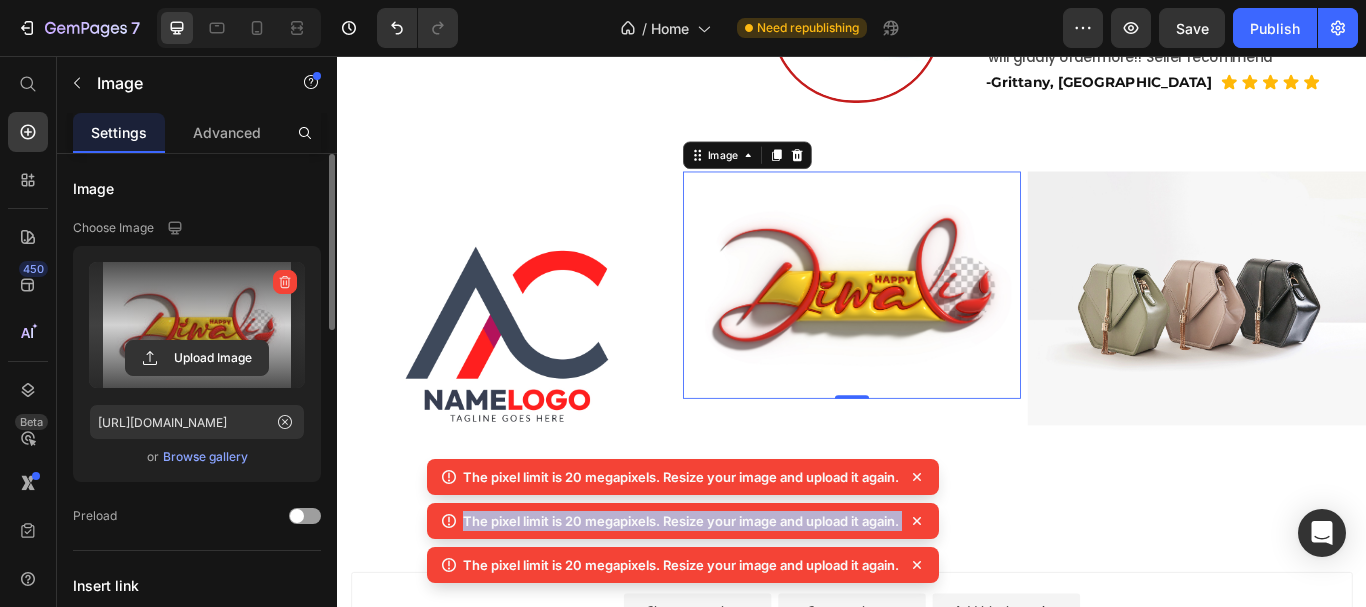 click 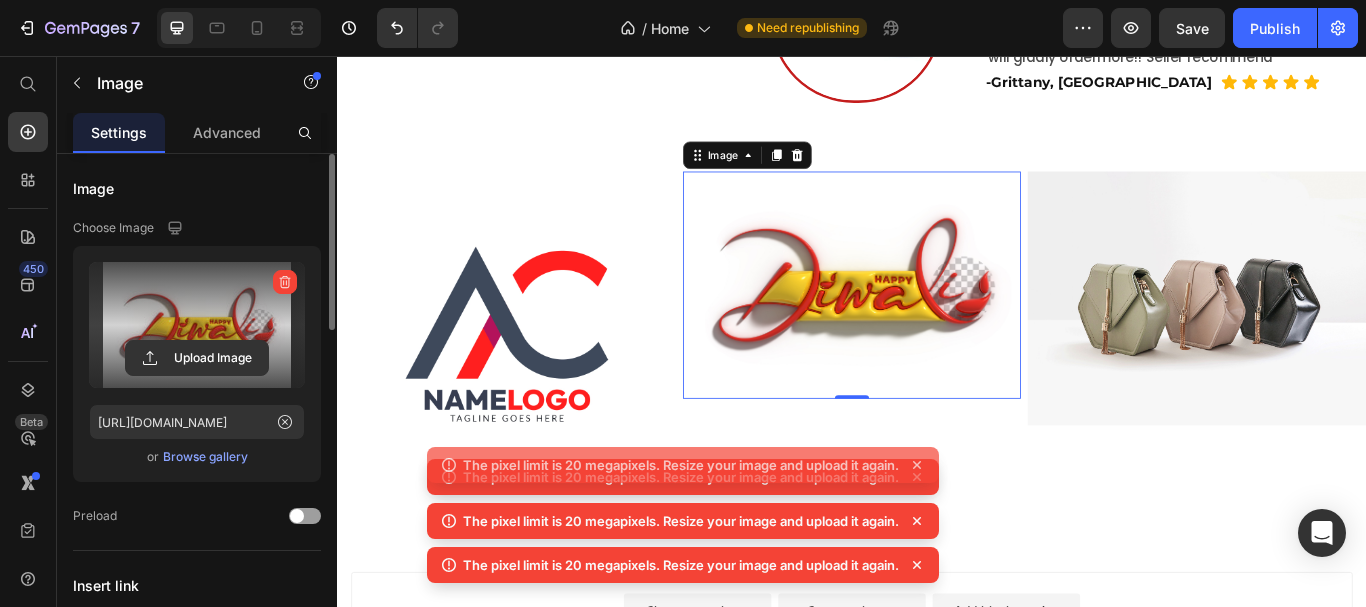 click on "The pixel limit is 20 megapixels. Resize your image and upload it again. The pixel limit is 20 megapixels. Resize your image and upload it again. The pixel limit is 20 megapixels. Resize your image and upload it again. The pixel limit is 20 megapixels. Resize your image and upload it again." at bounding box center (683, 503) 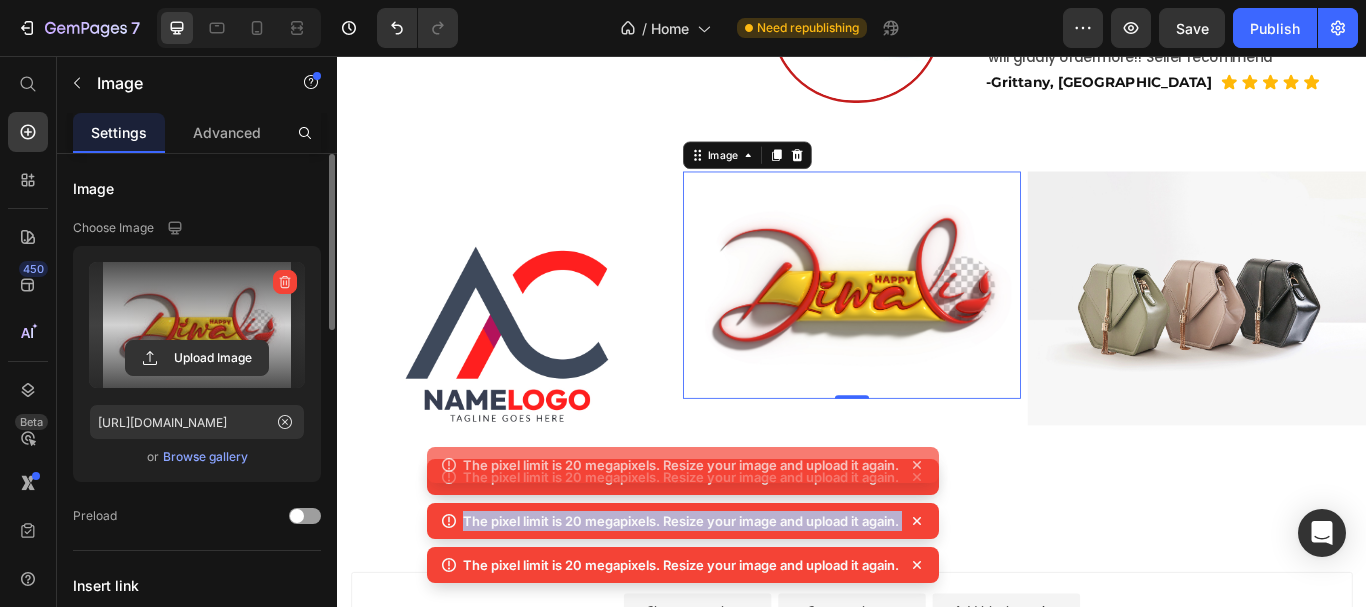 click 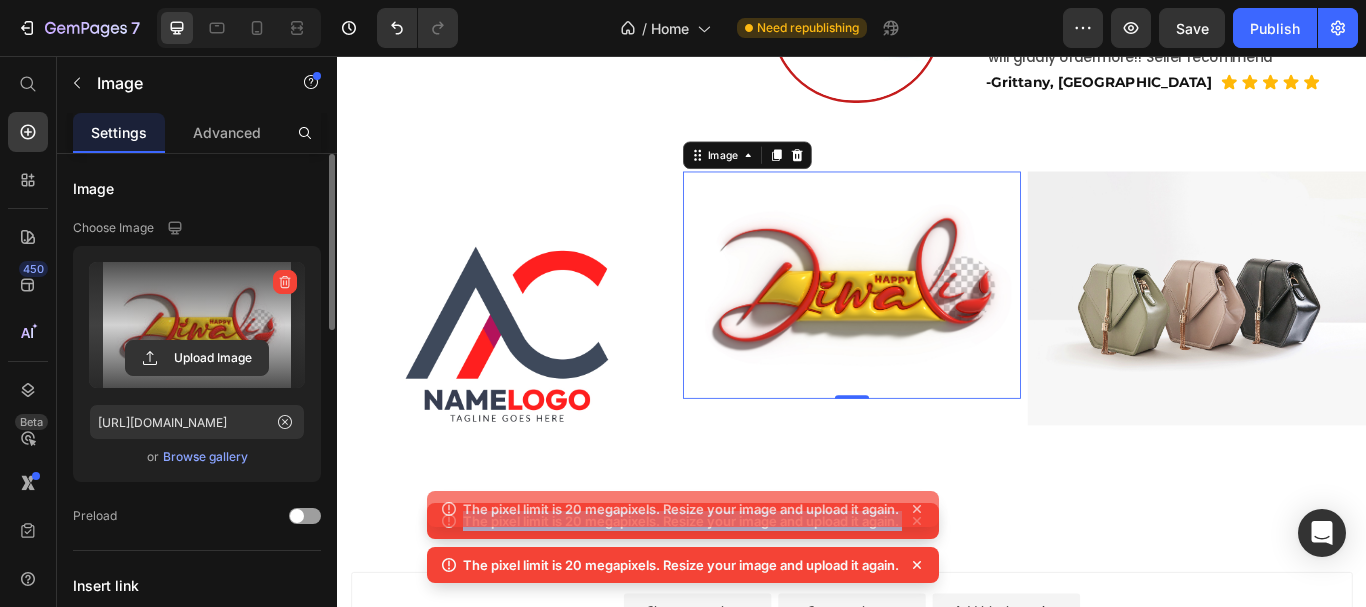 click 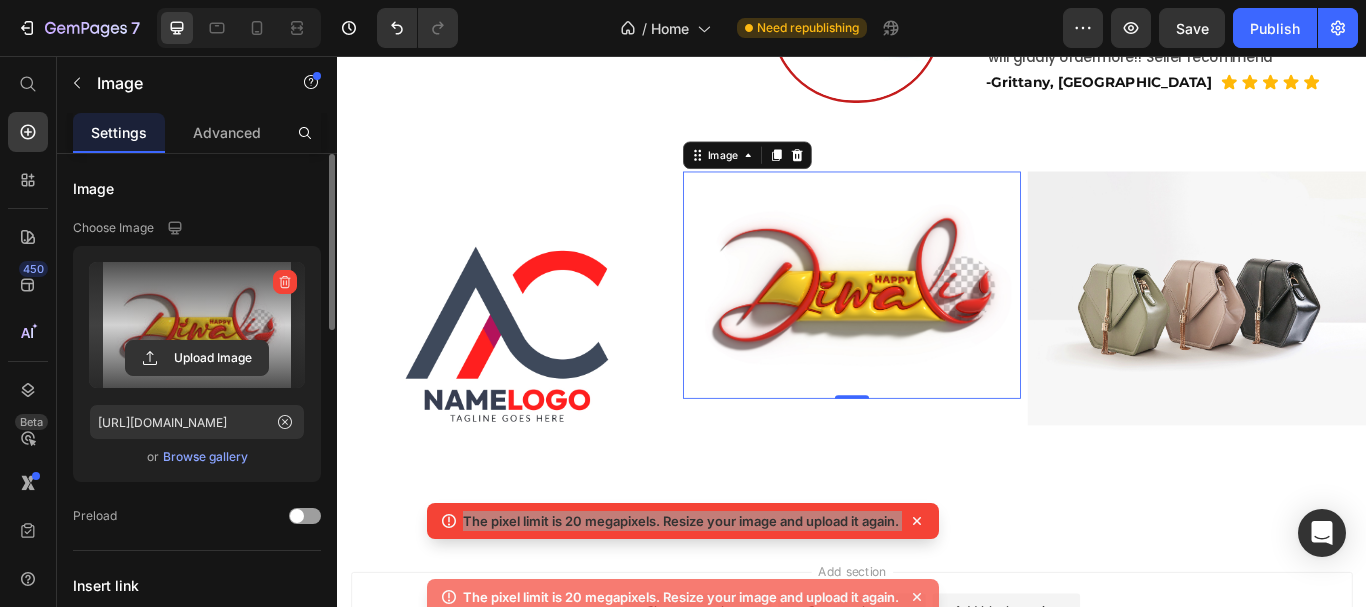click on "Image   0" at bounding box center (937, 388) 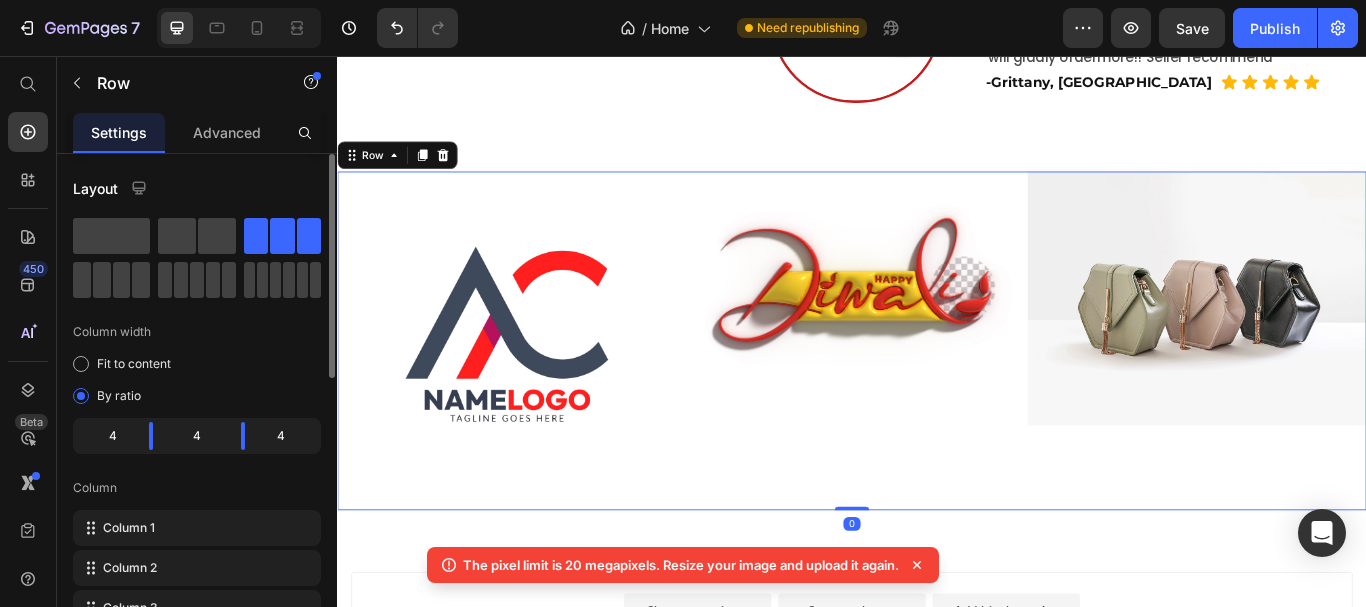 click 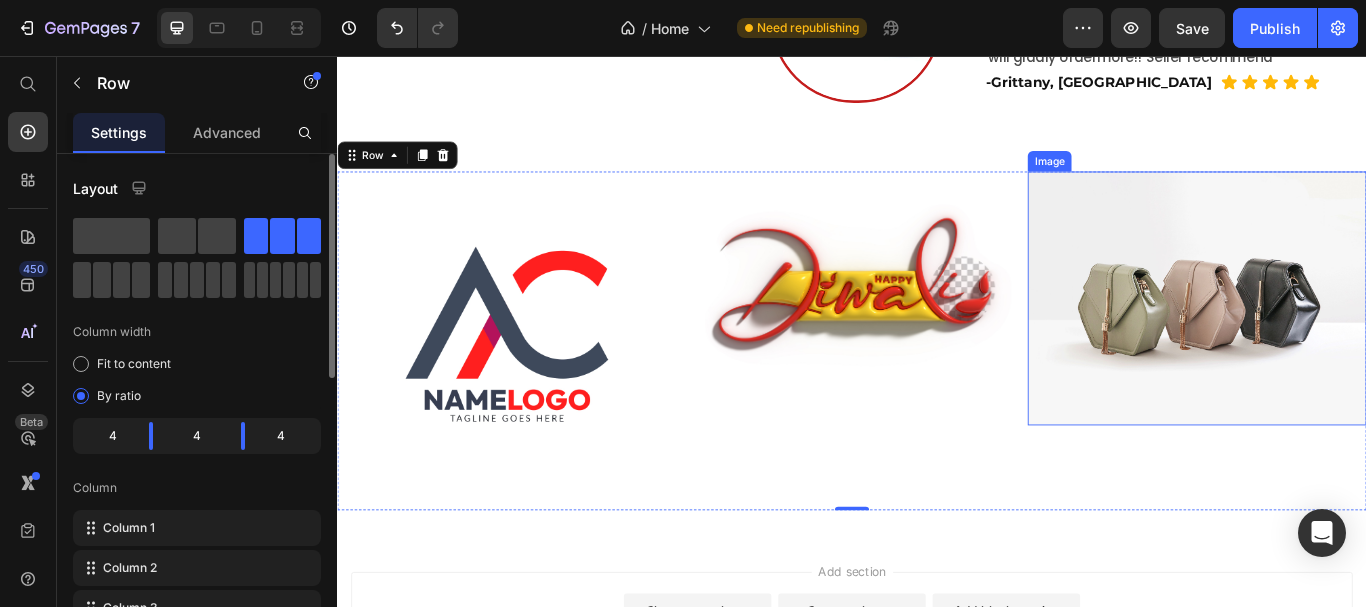 click at bounding box center [1339, 339] 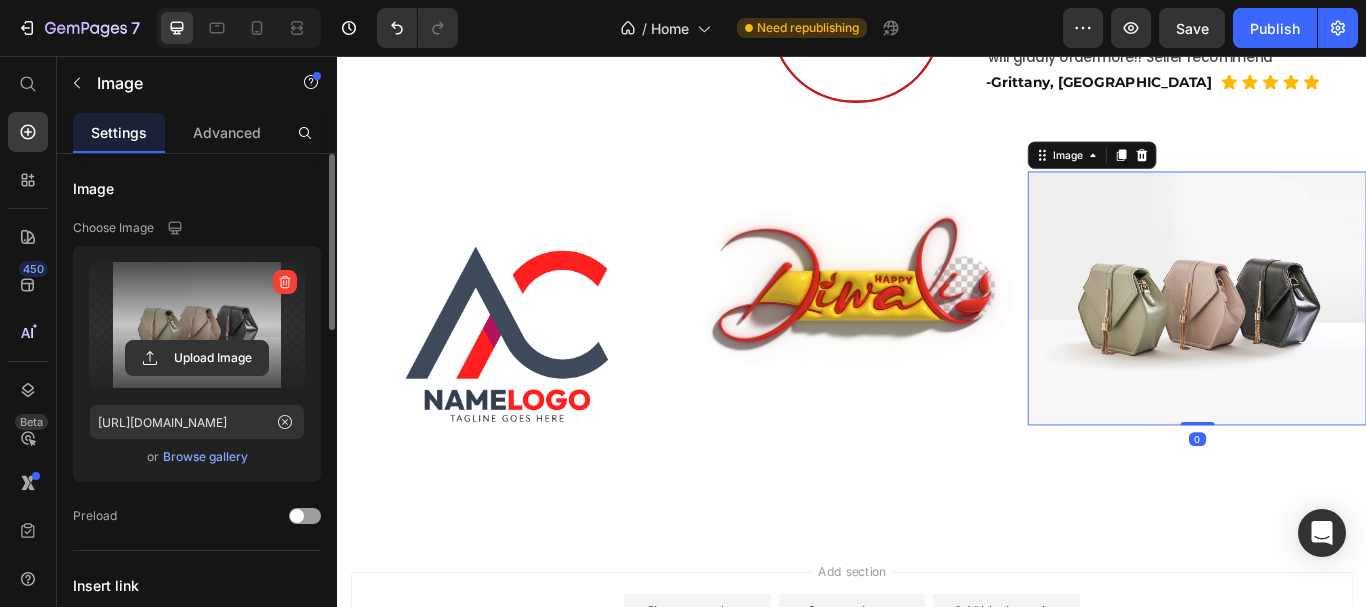click at bounding box center [197, 325] 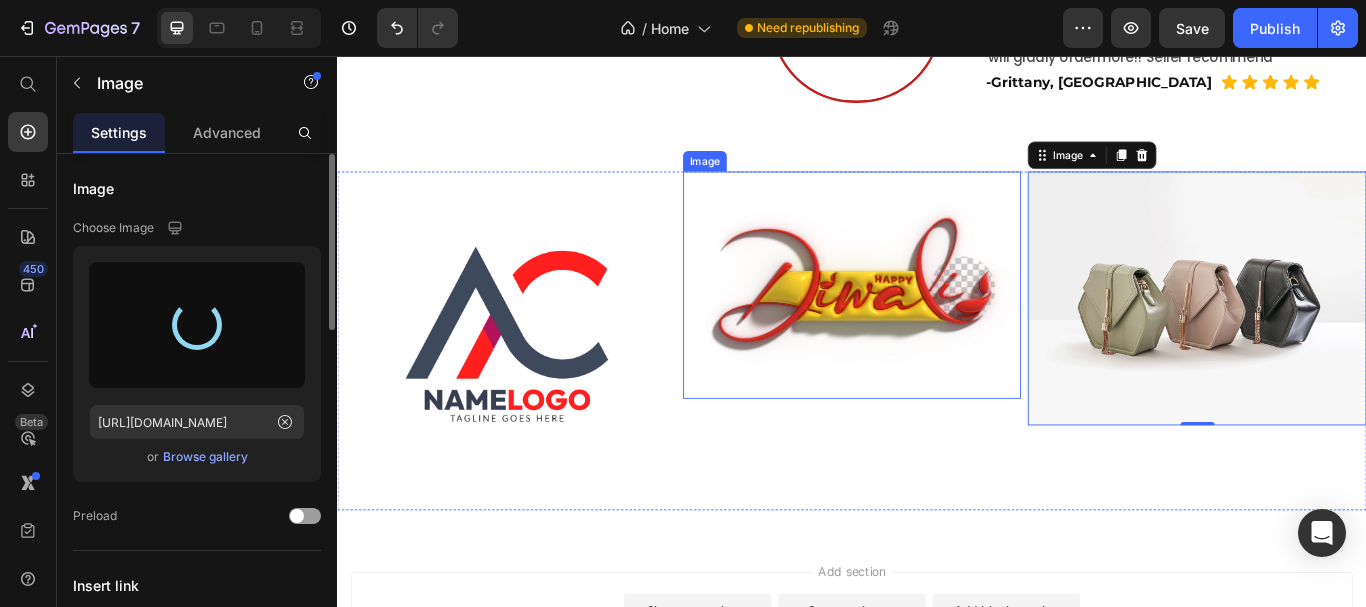 type on "[URL][DOMAIN_NAME]" 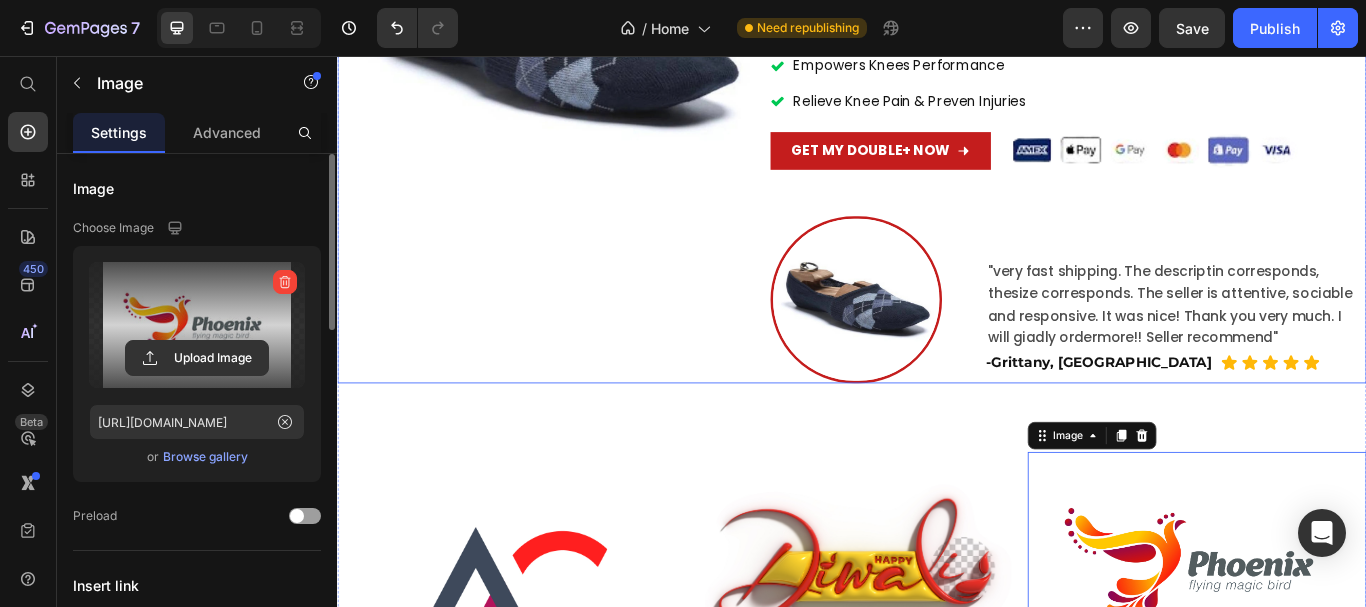 scroll, scrollTop: 560, scrollLeft: 0, axis: vertical 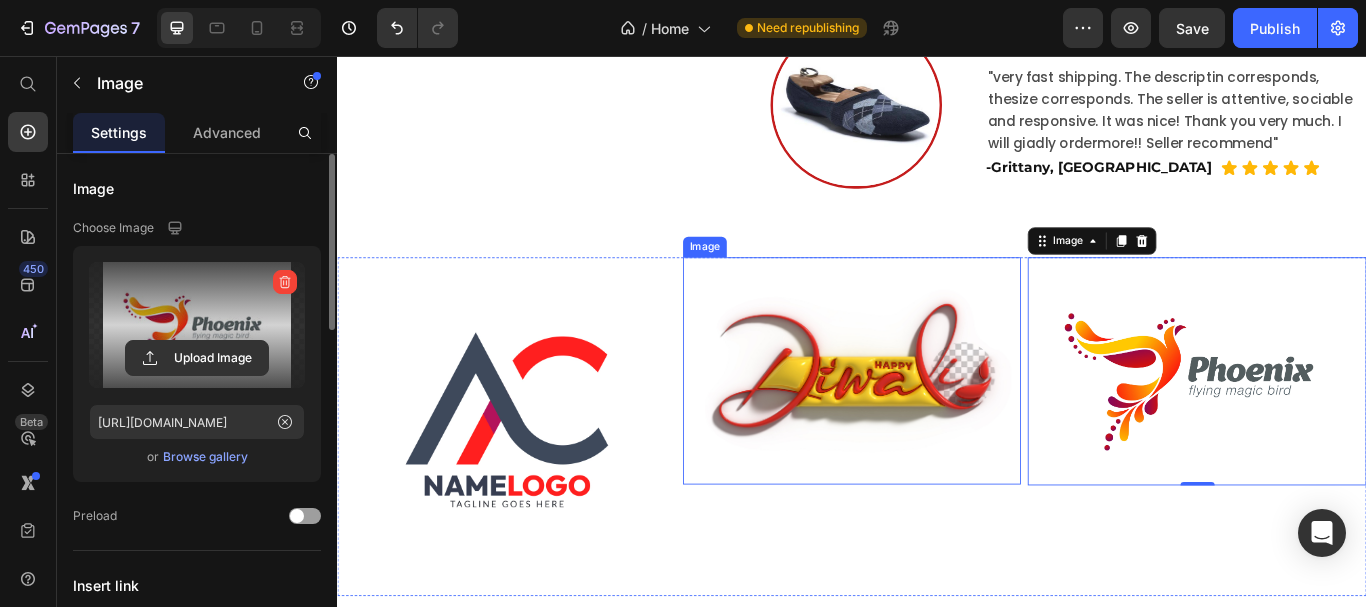 click at bounding box center [937, 423] 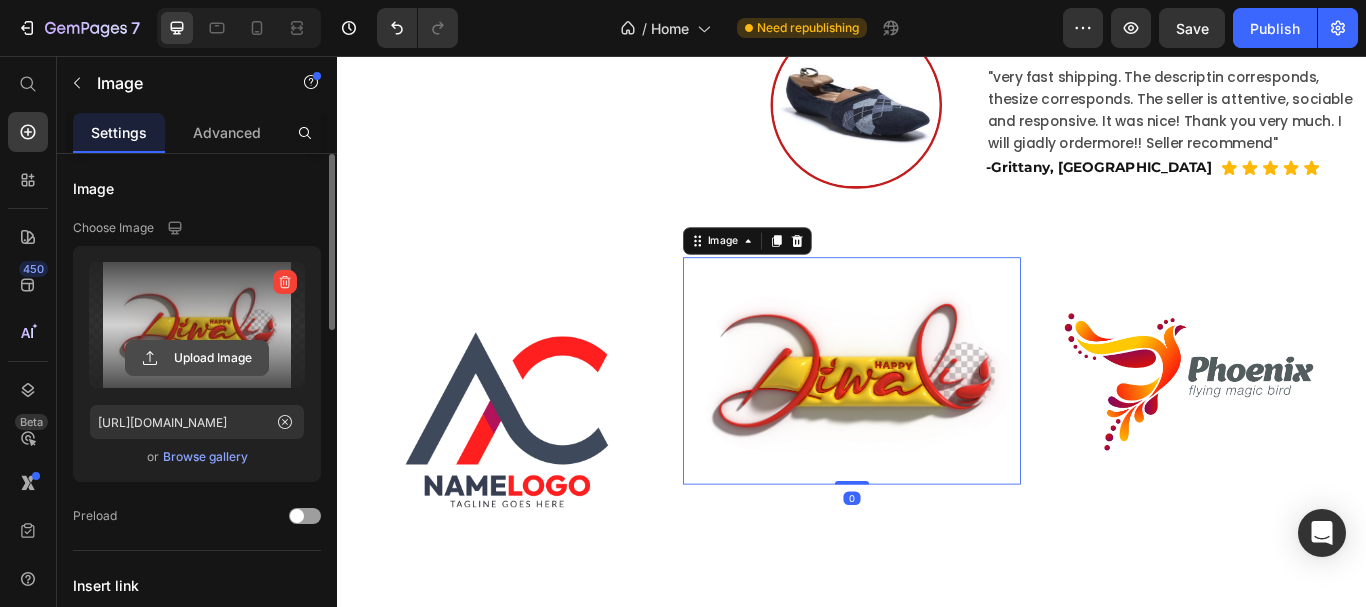 click 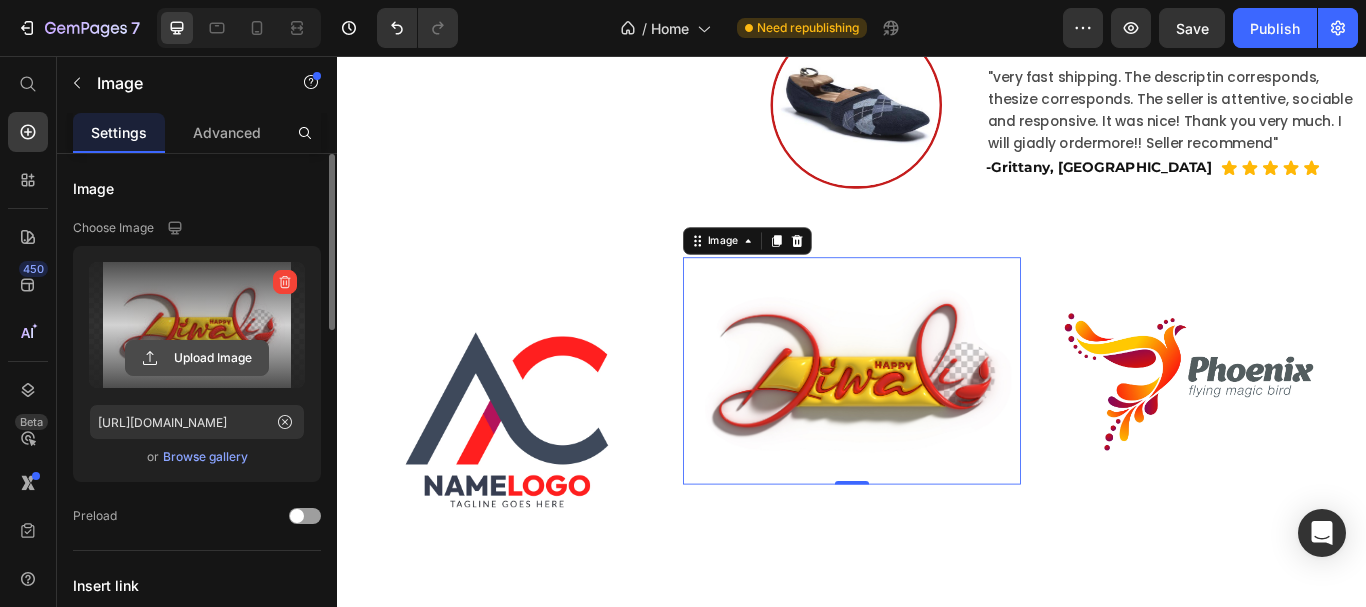 click 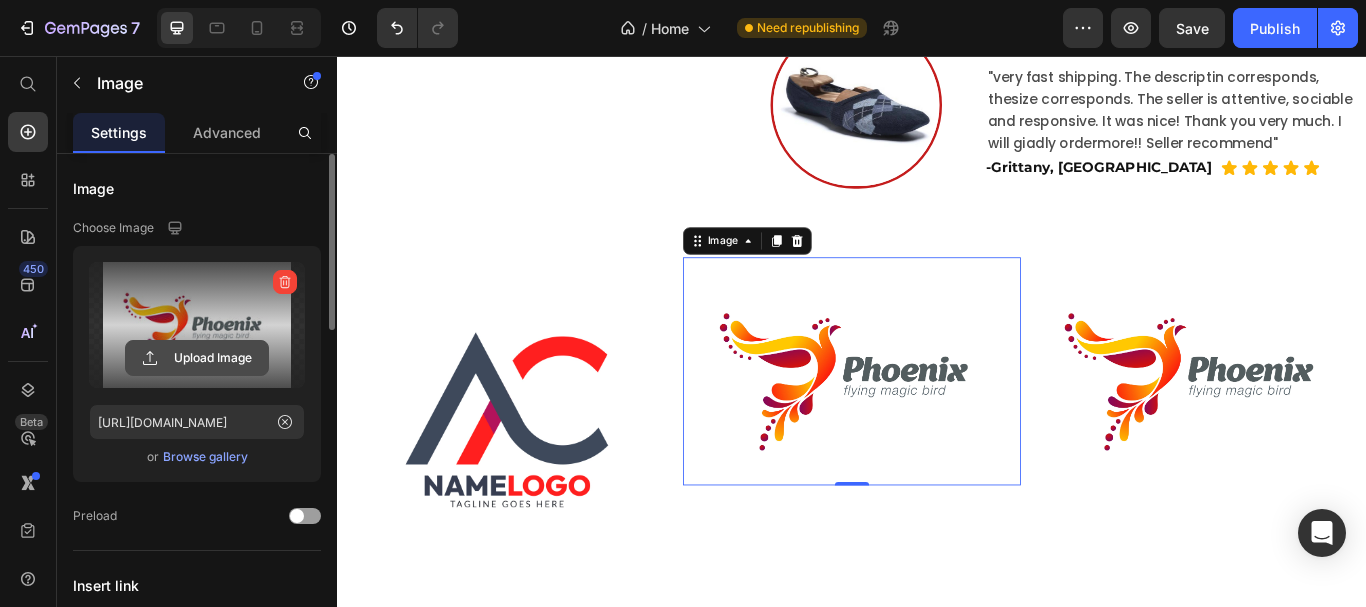 click 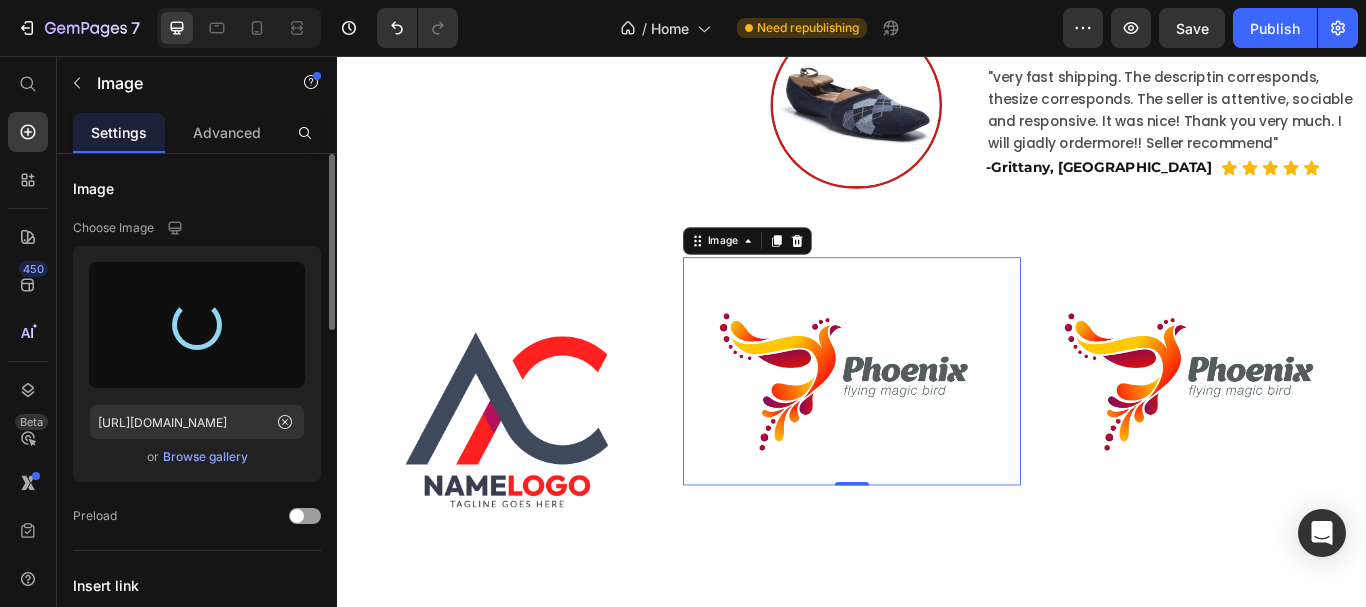type on "[URL][DOMAIN_NAME]" 